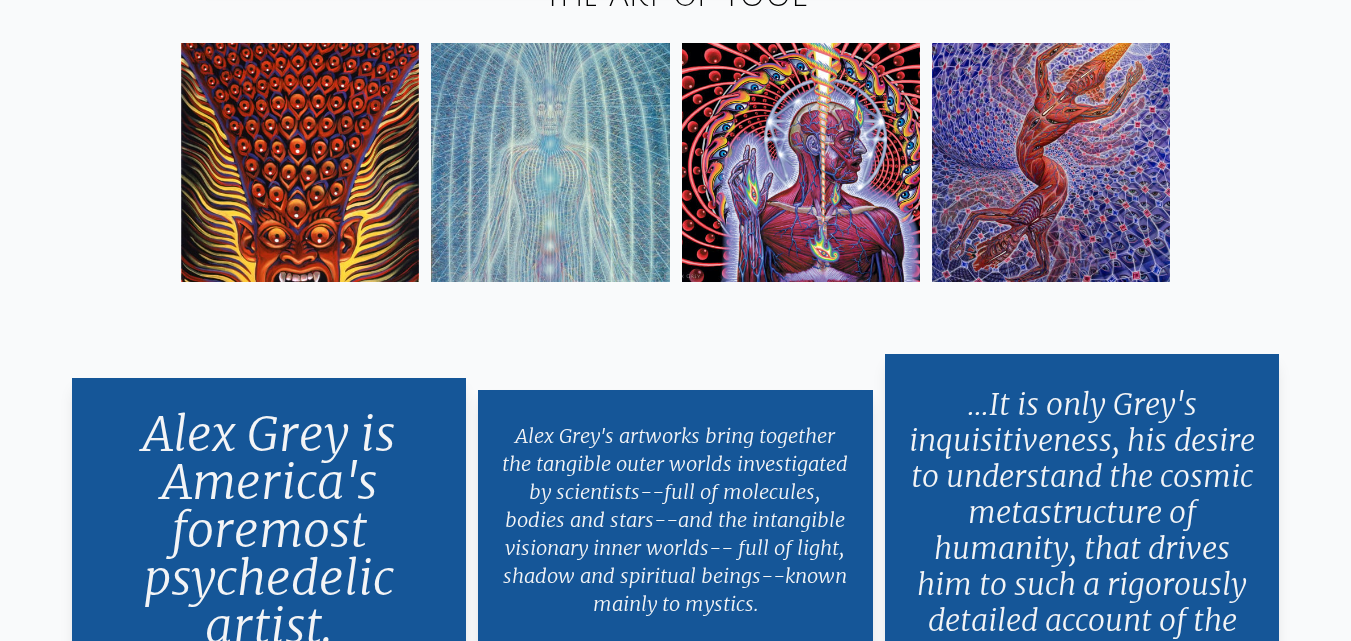 scroll, scrollTop: 3600, scrollLeft: 0, axis: vertical 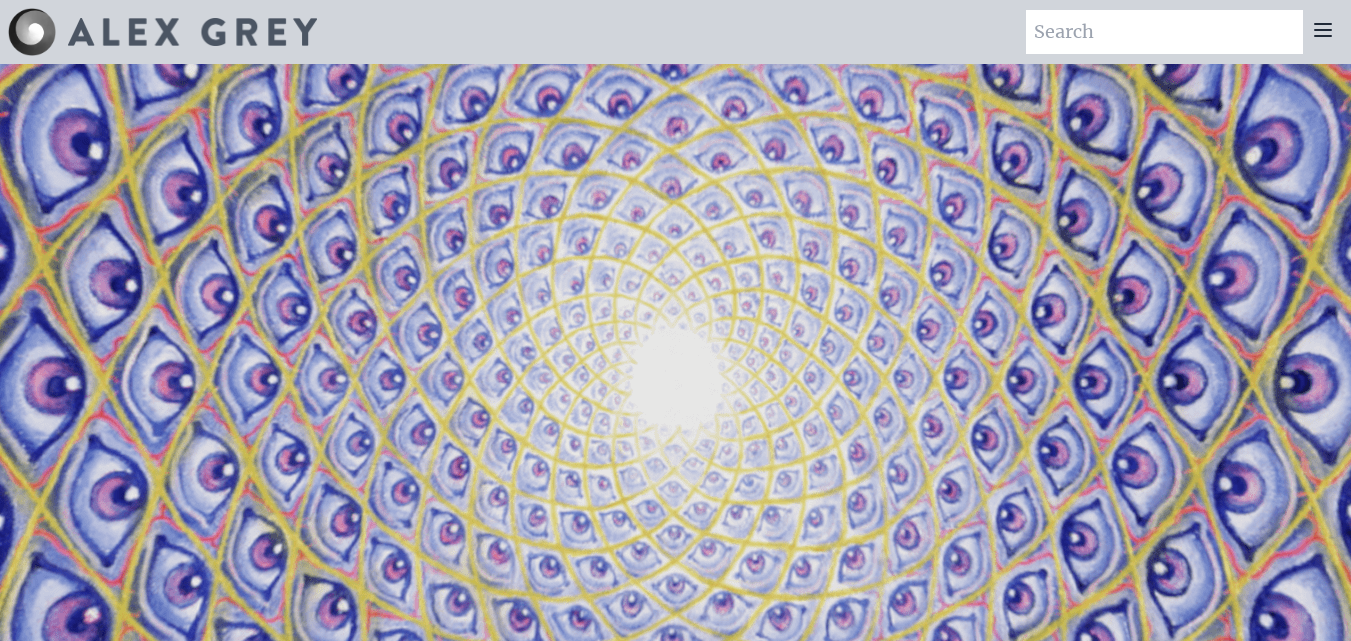 click 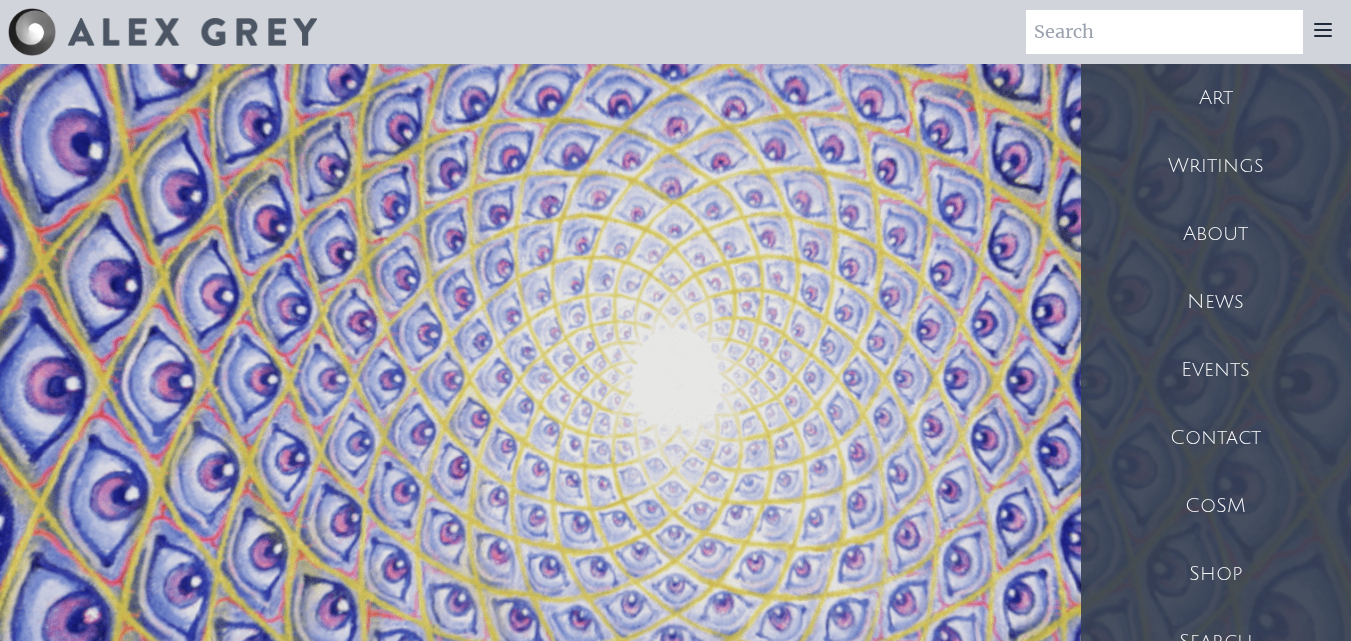 click on "Art" at bounding box center (1216, 98) 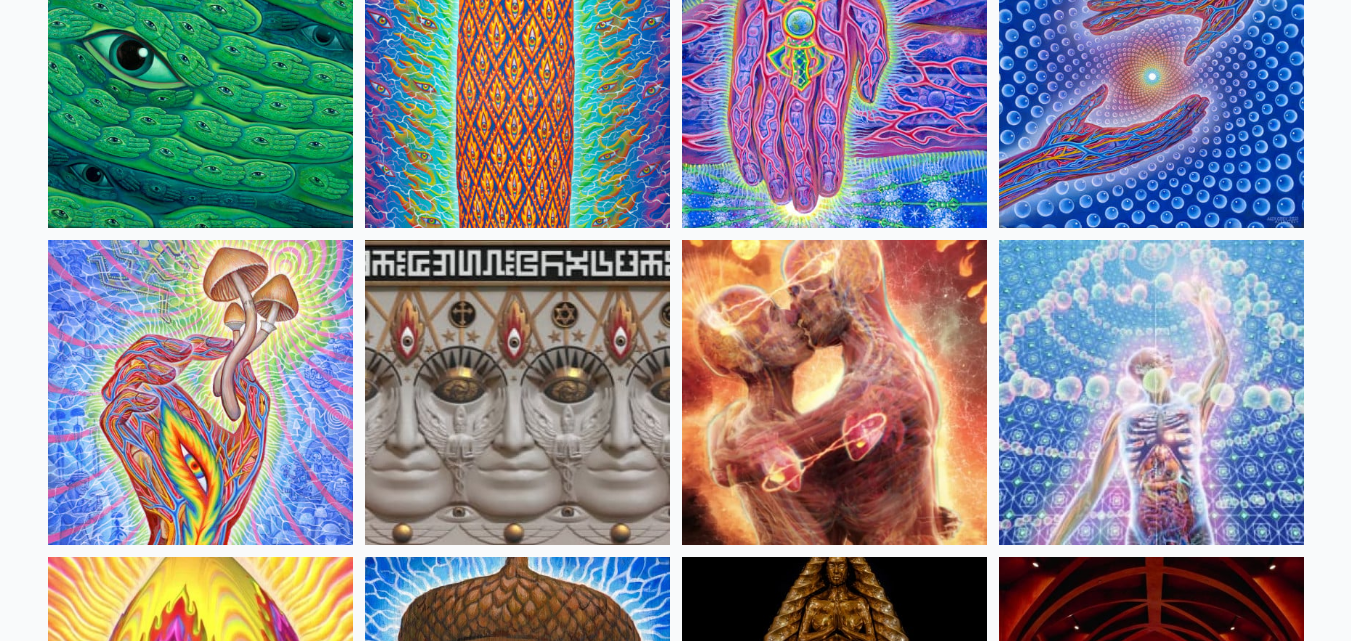 scroll, scrollTop: 300, scrollLeft: 0, axis: vertical 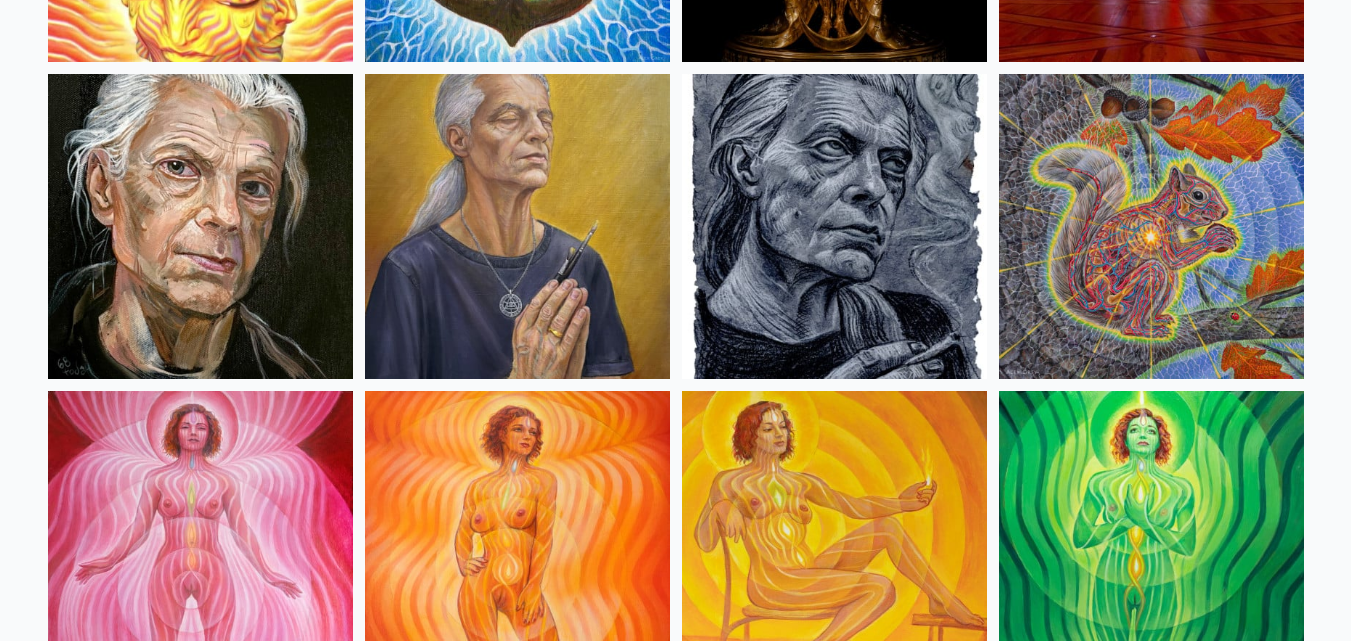 click at bounding box center (1151, 226) 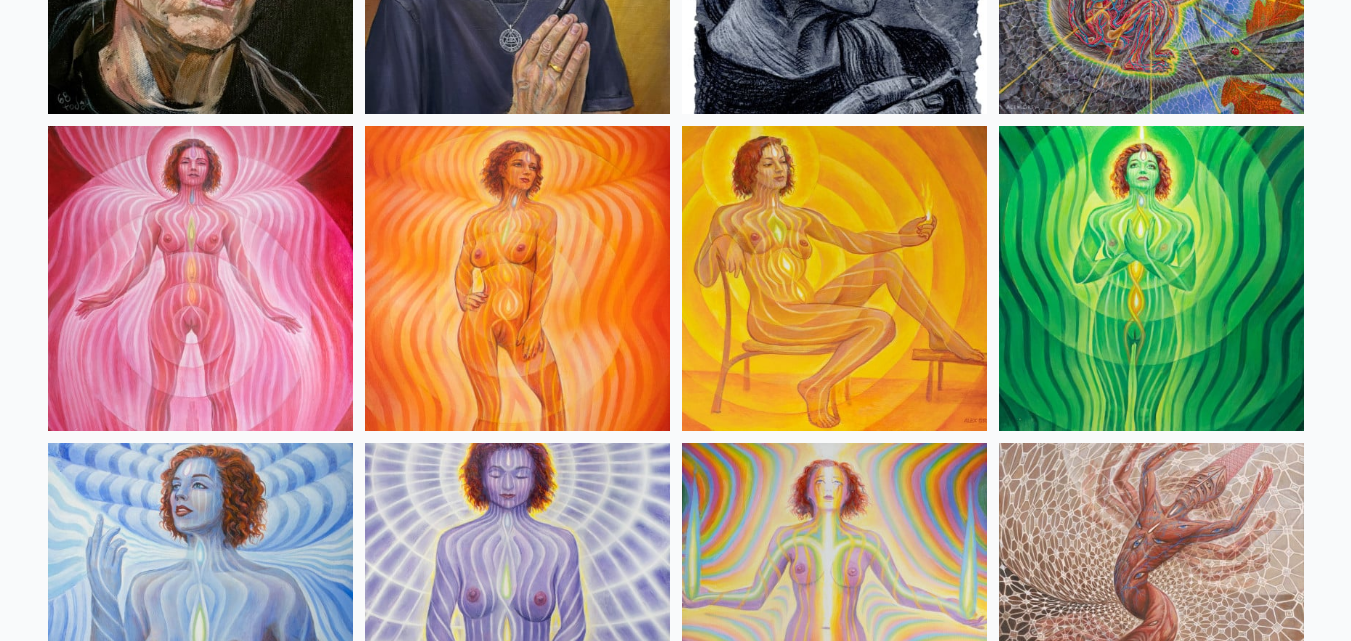 scroll, scrollTop: 1400, scrollLeft: 0, axis: vertical 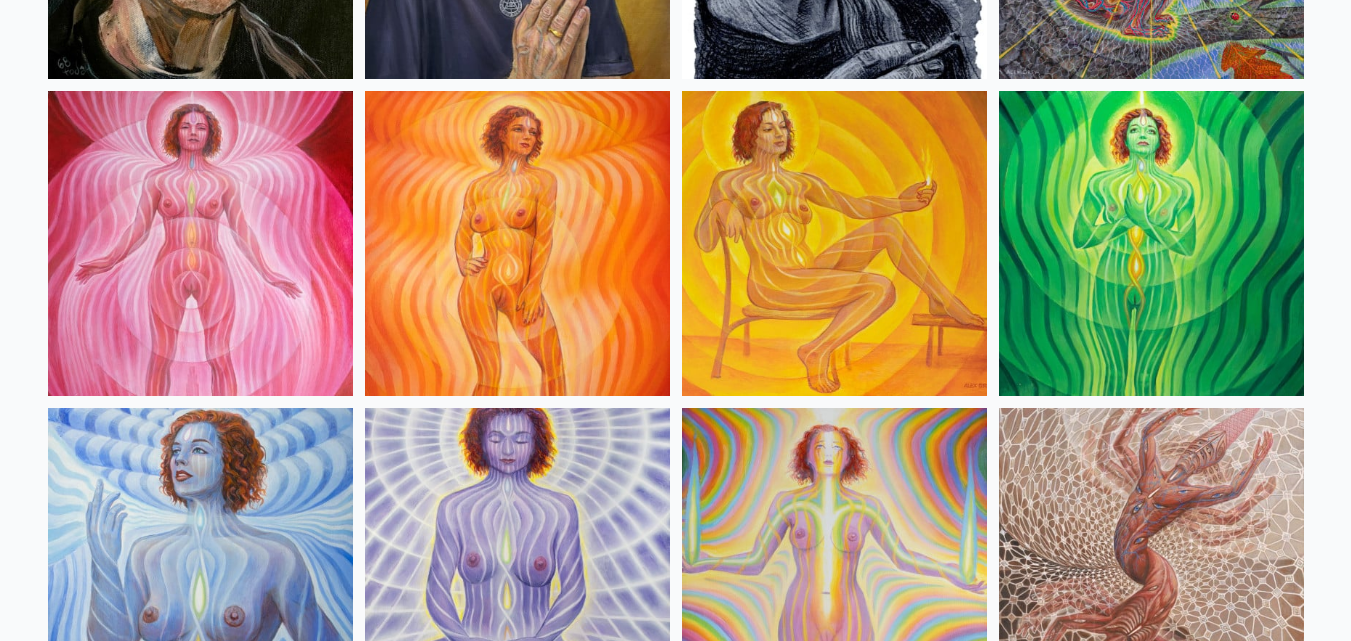 click at bounding box center (1151, 243) 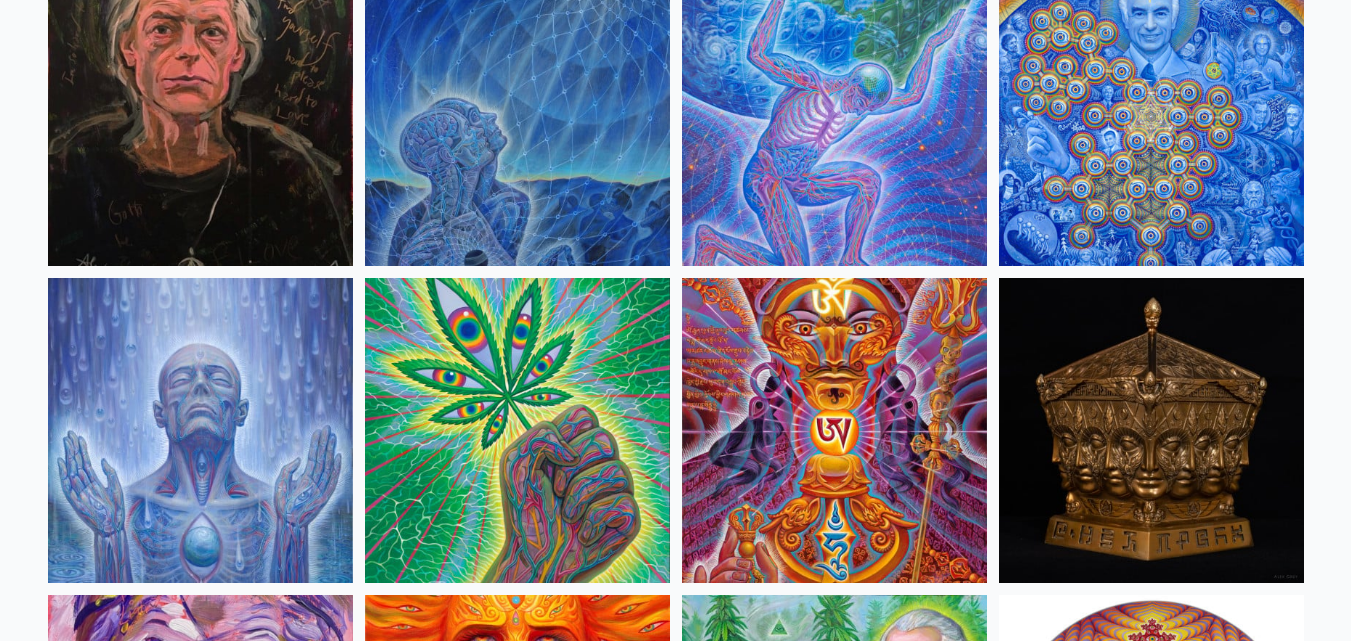 scroll, scrollTop: 2800, scrollLeft: 0, axis: vertical 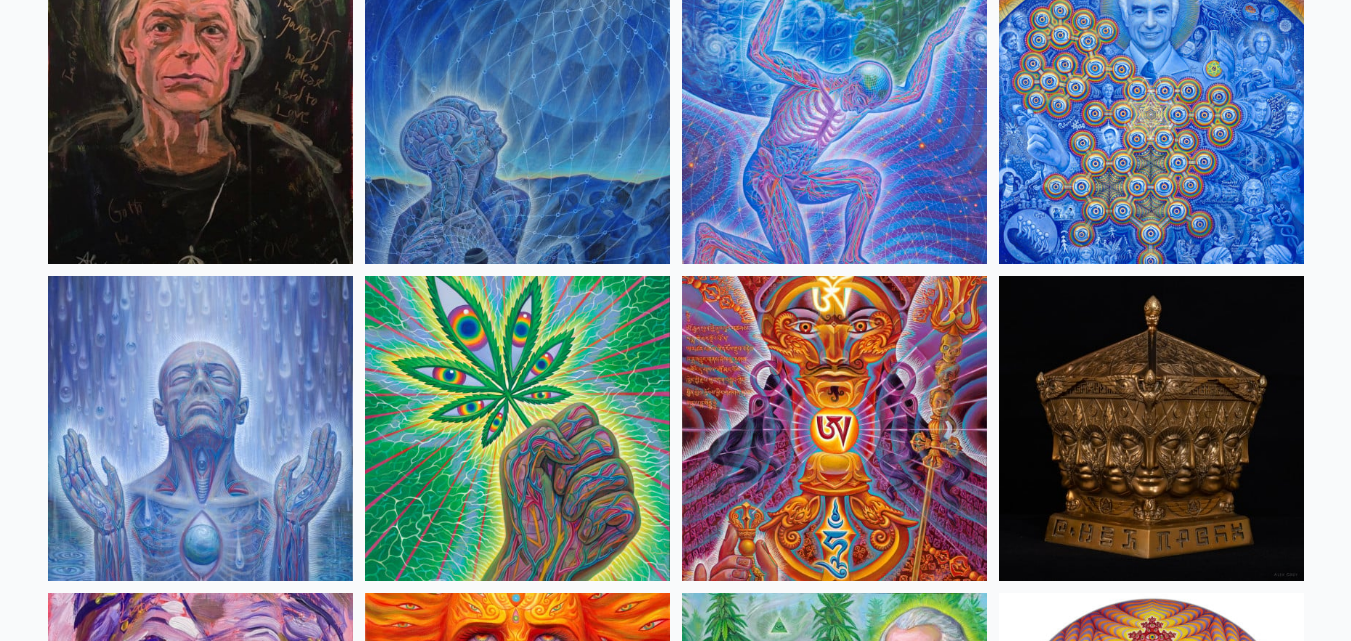 click at bounding box center [517, 428] 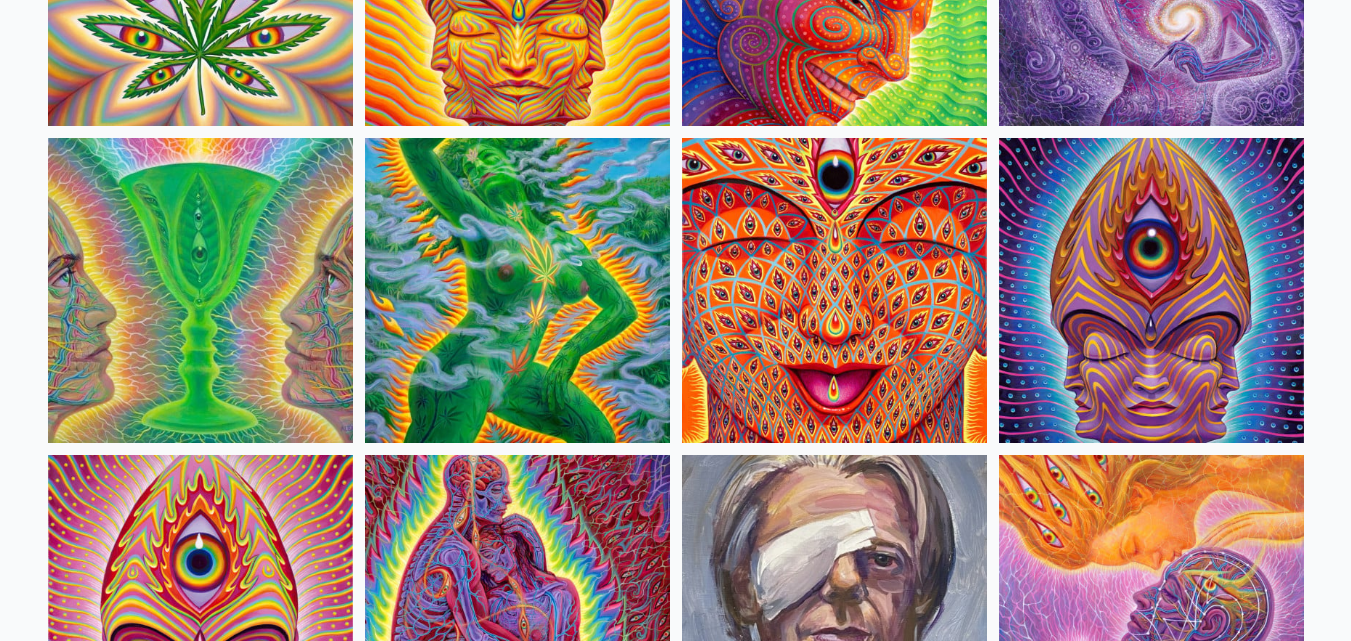 scroll, scrollTop: 3900, scrollLeft: 0, axis: vertical 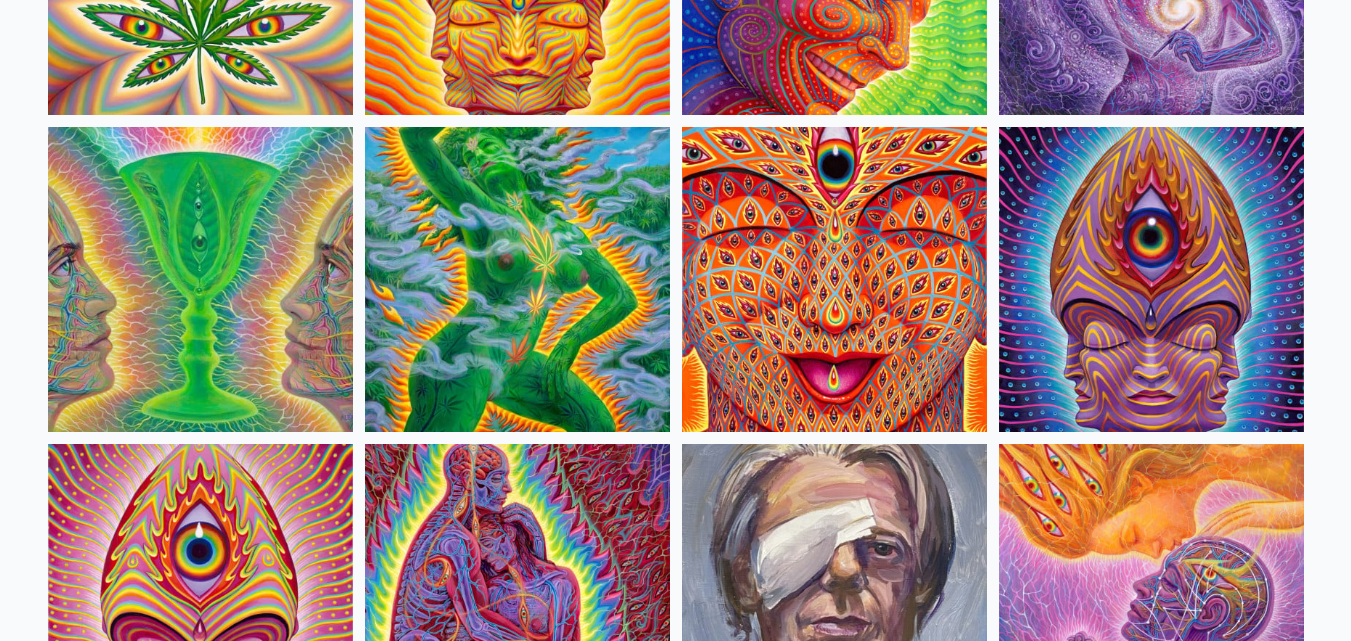 click at bounding box center (517, 279) 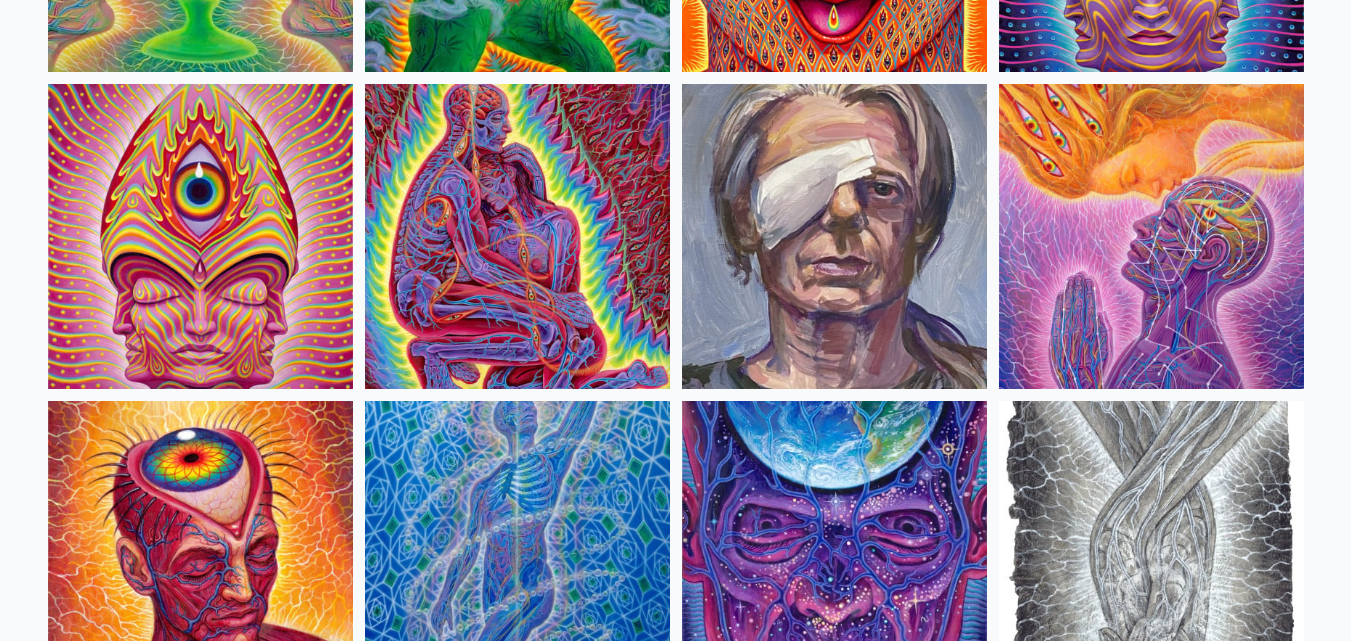 scroll, scrollTop: 4300, scrollLeft: 0, axis: vertical 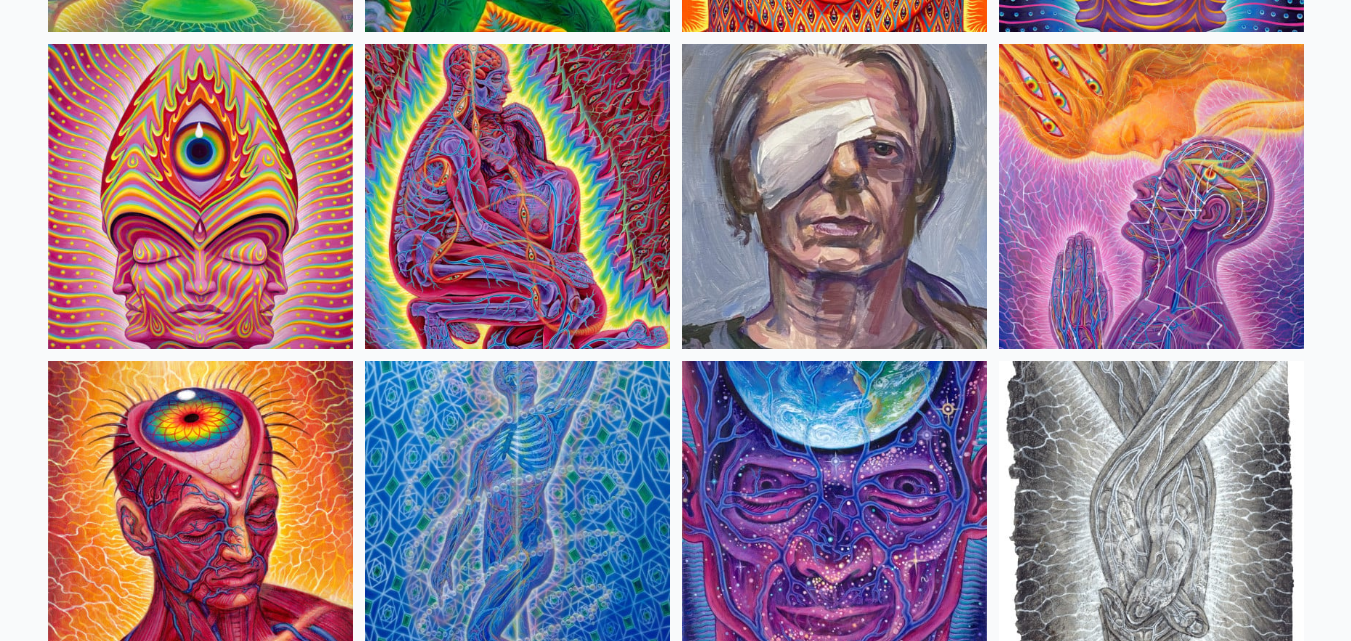 click at bounding box center (517, 196) 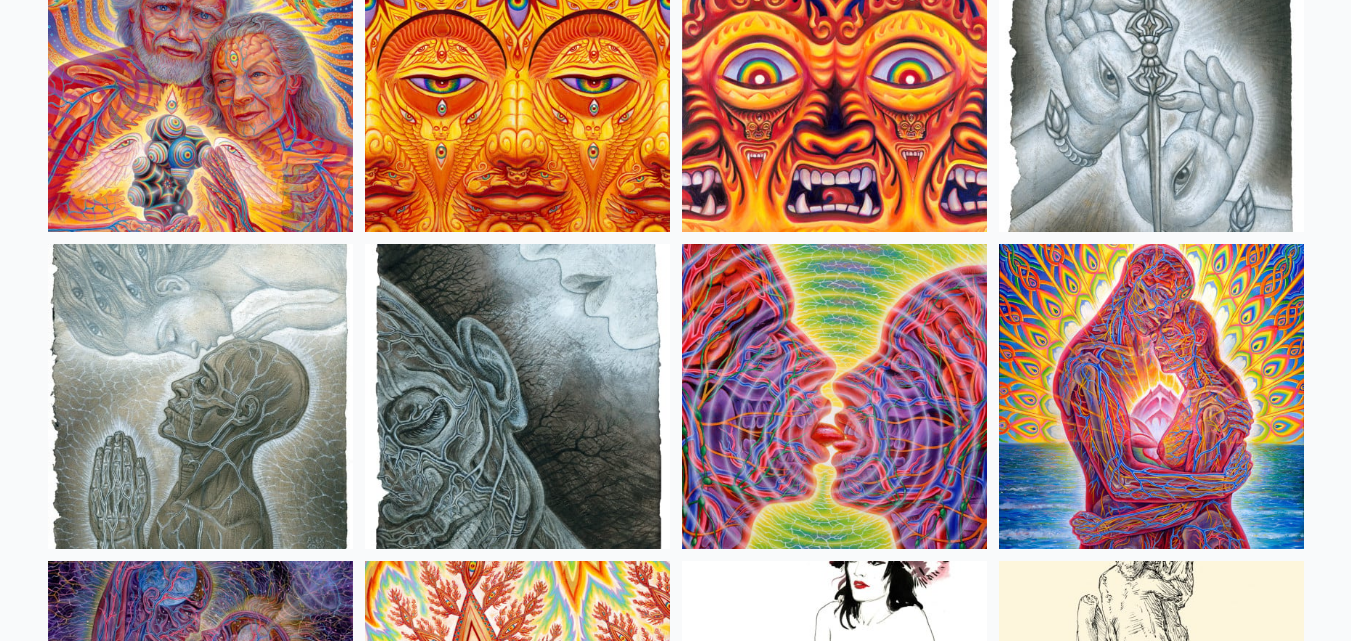 scroll, scrollTop: 6500, scrollLeft: 0, axis: vertical 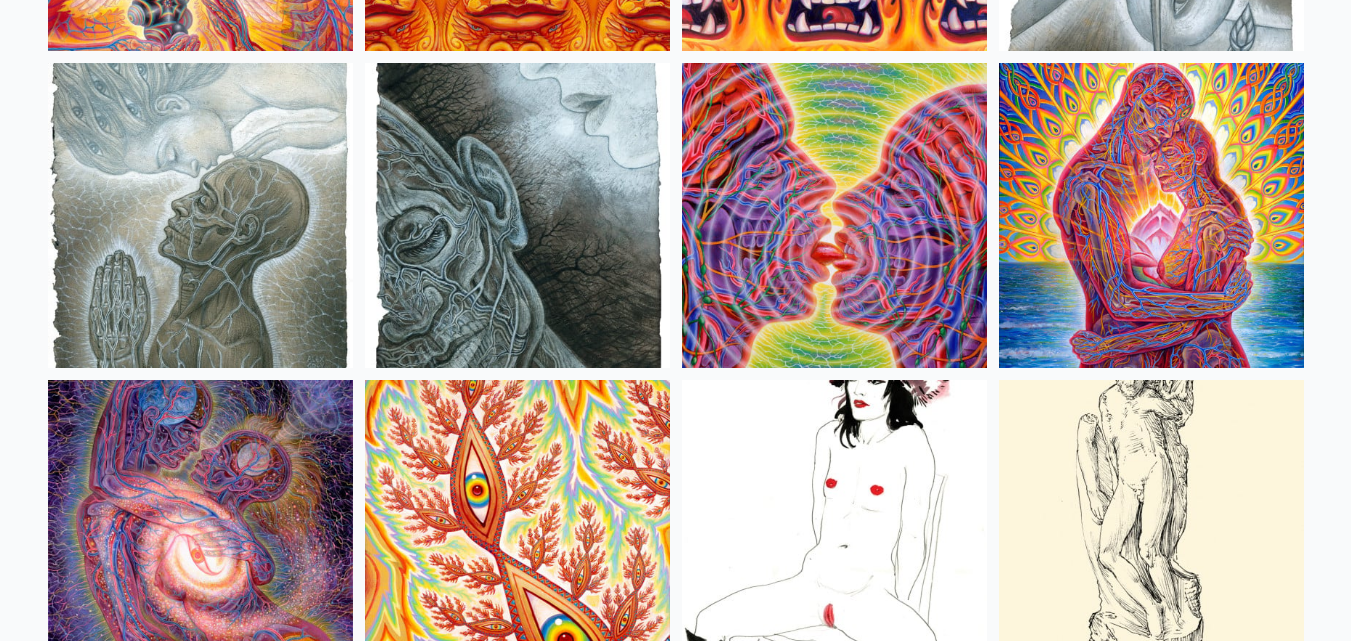 click at bounding box center (1151, 215) 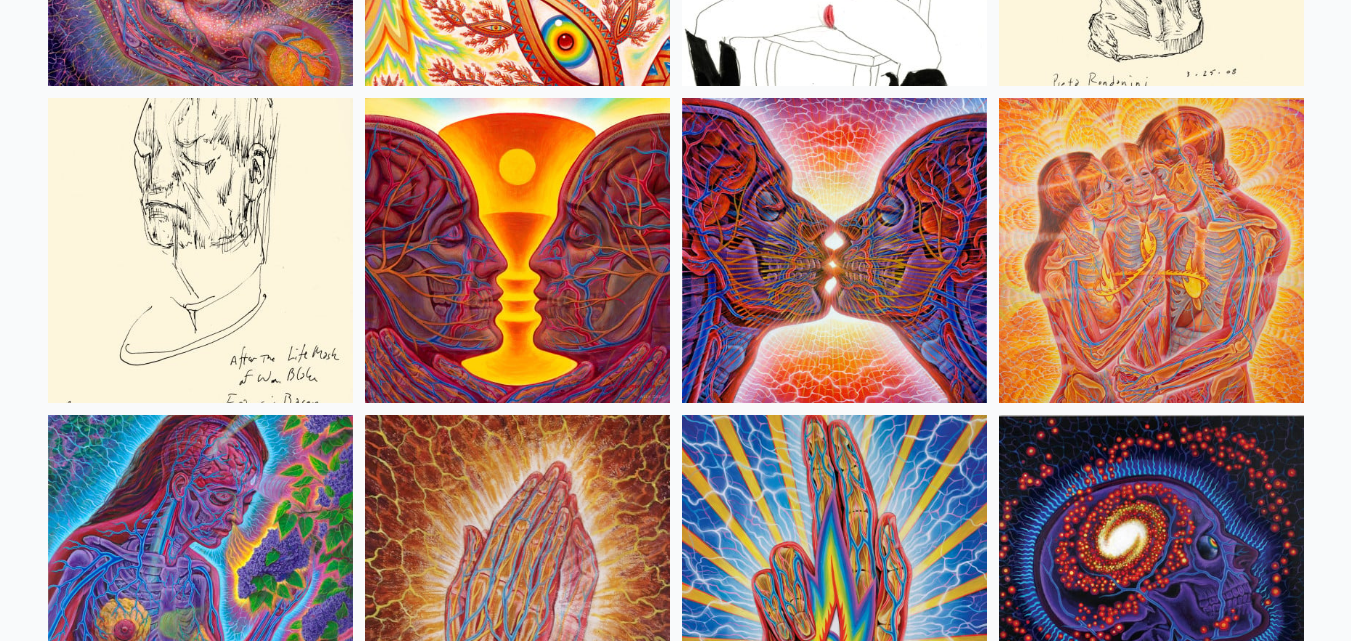 scroll, scrollTop: 7100, scrollLeft: 0, axis: vertical 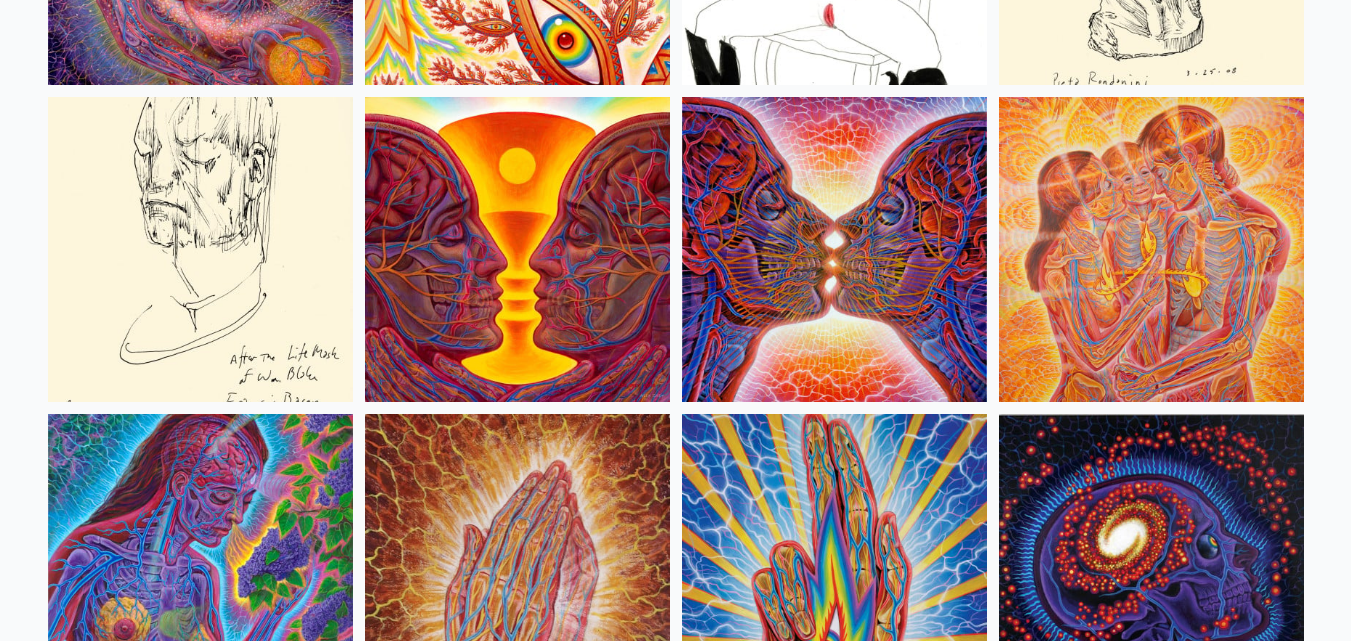 click at bounding box center [1151, 249] 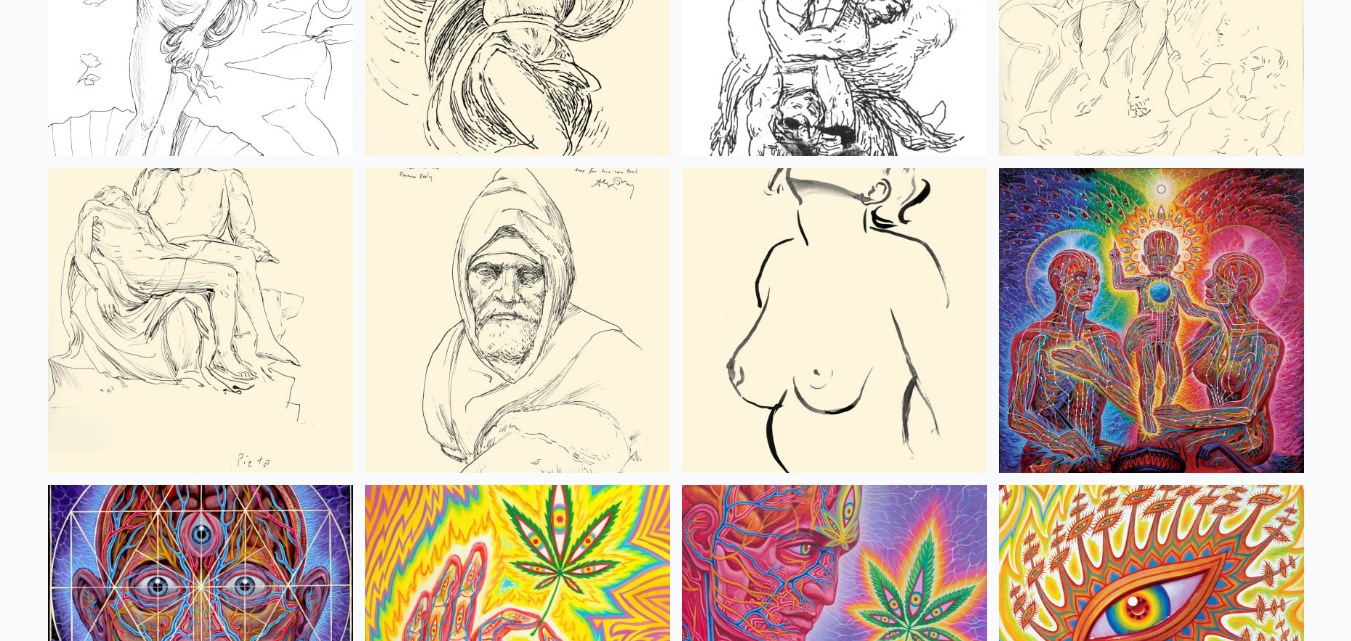 scroll, scrollTop: 8300, scrollLeft: 0, axis: vertical 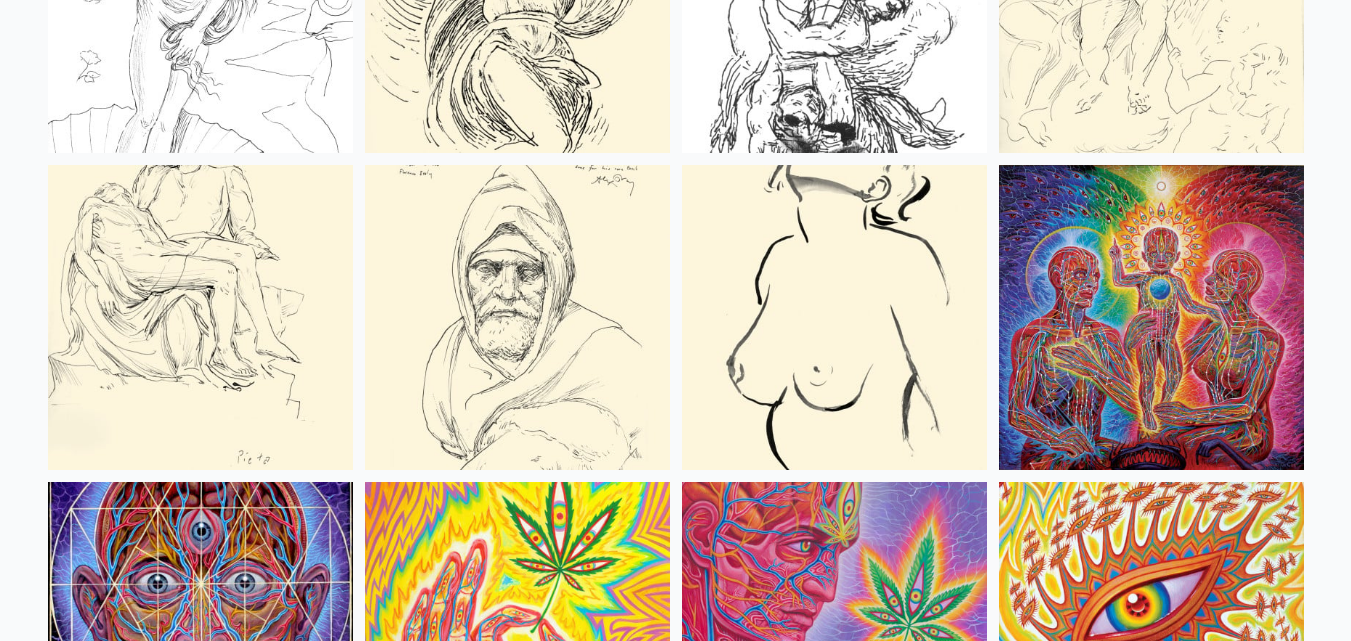 click at bounding box center (1151, 317) 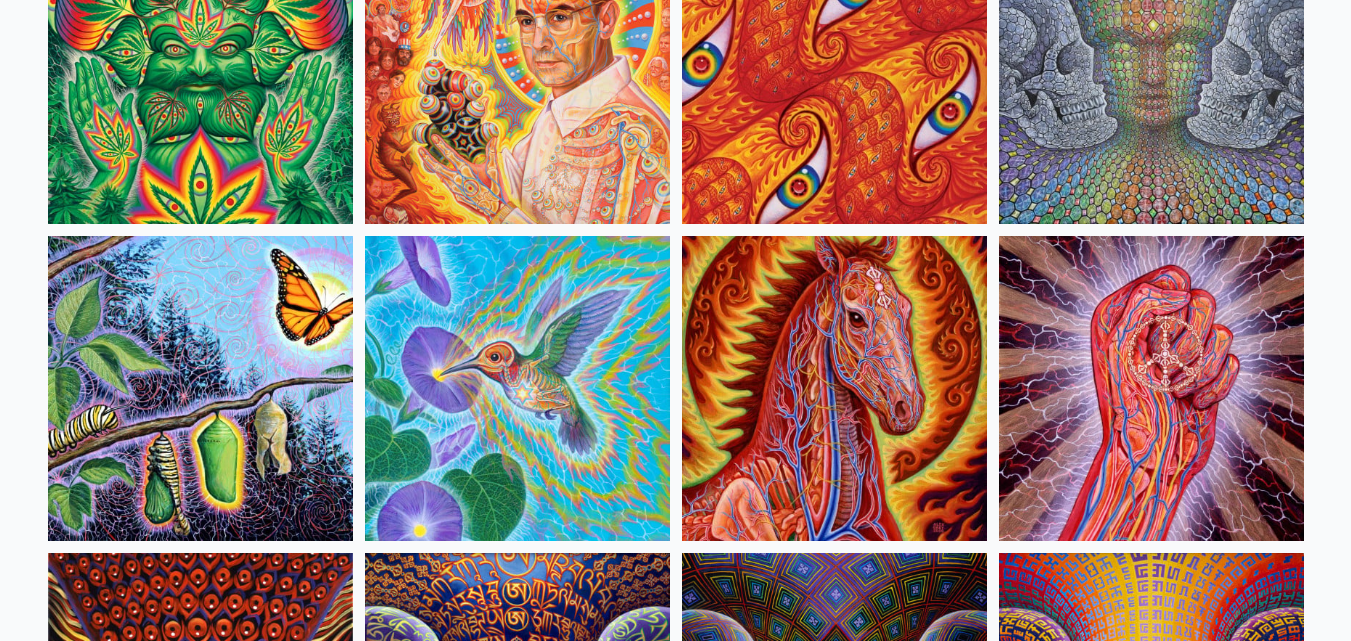 scroll, scrollTop: 9800, scrollLeft: 0, axis: vertical 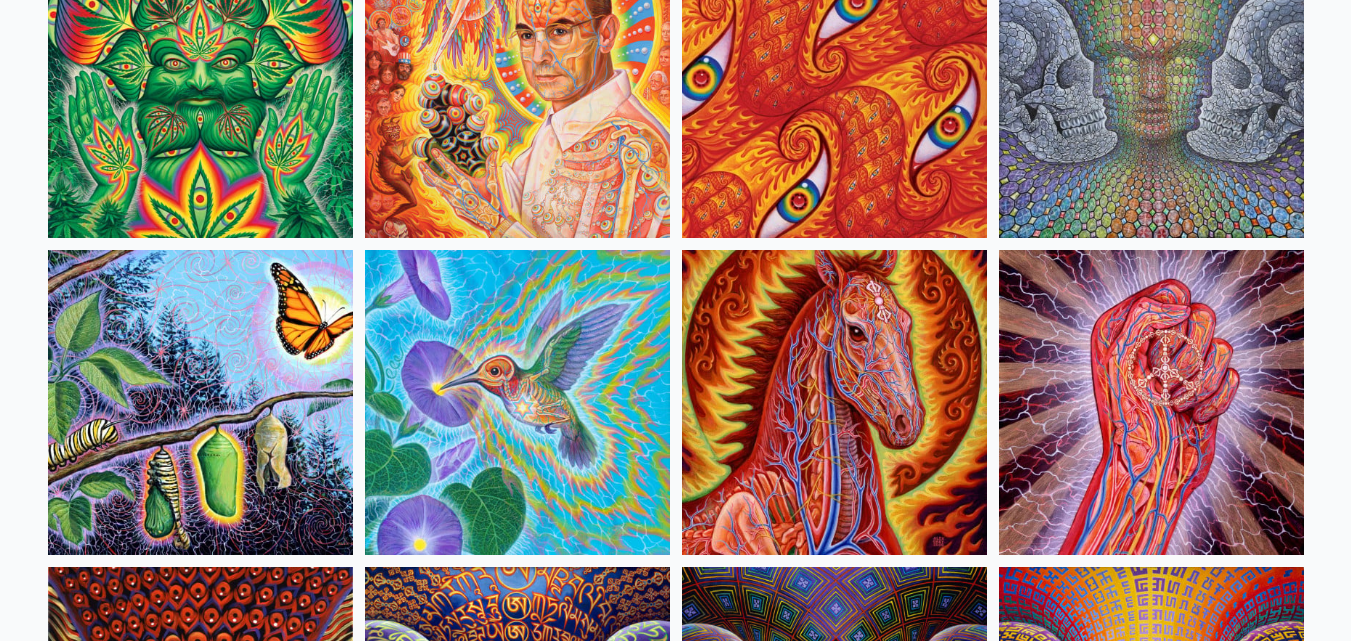 click at bounding box center (517, 402) 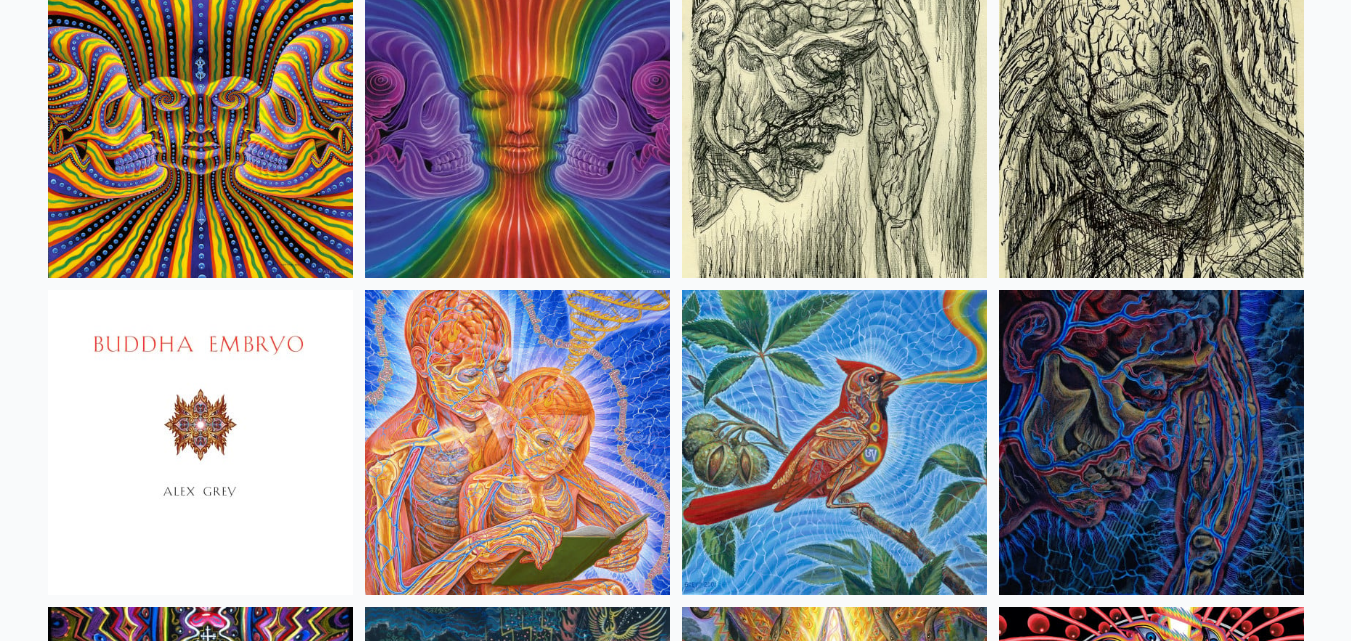 scroll, scrollTop: 12100, scrollLeft: 0, axis: vertical 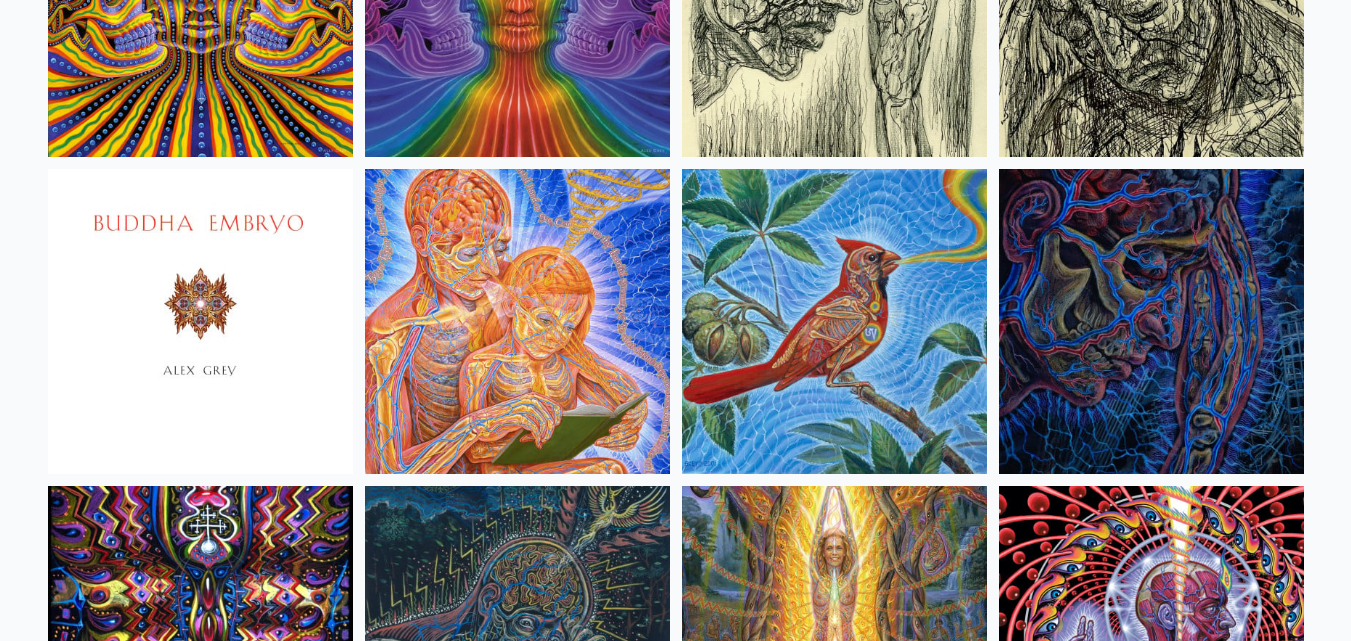 click at bounding box center [834, 321] 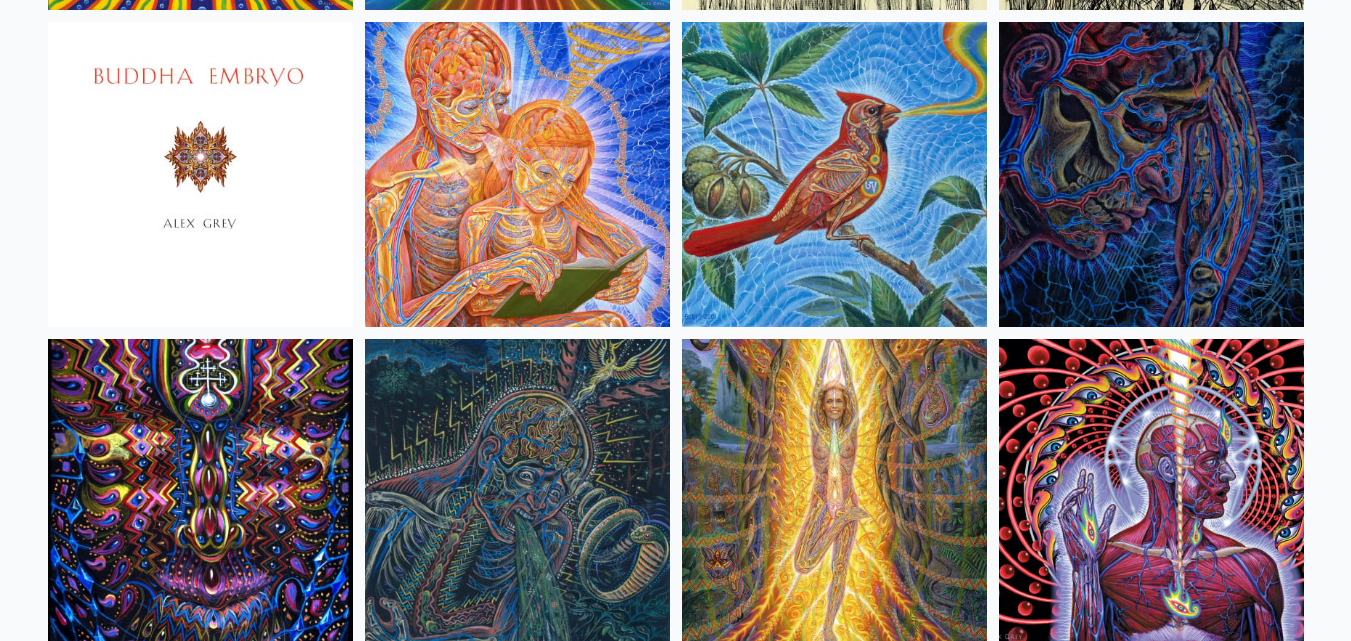 scroll, scrollTop: 12200, scrollLeft: 0, axis: vertical 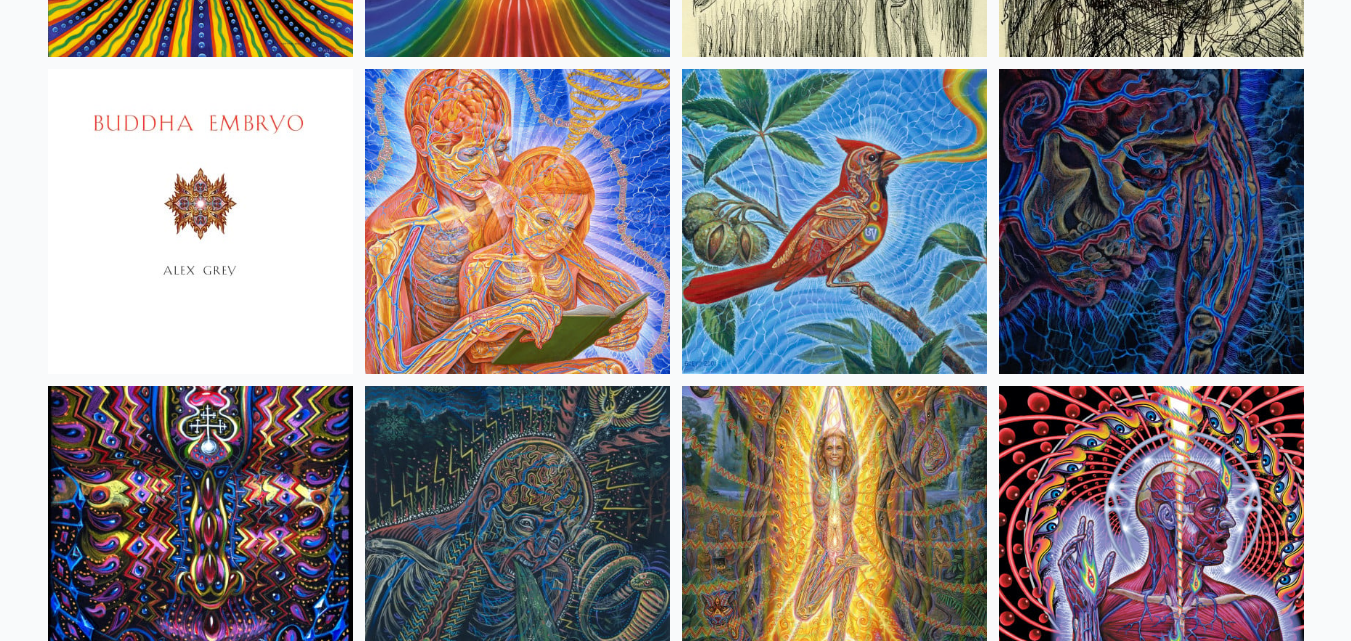 click at bounding box center (517, 221) 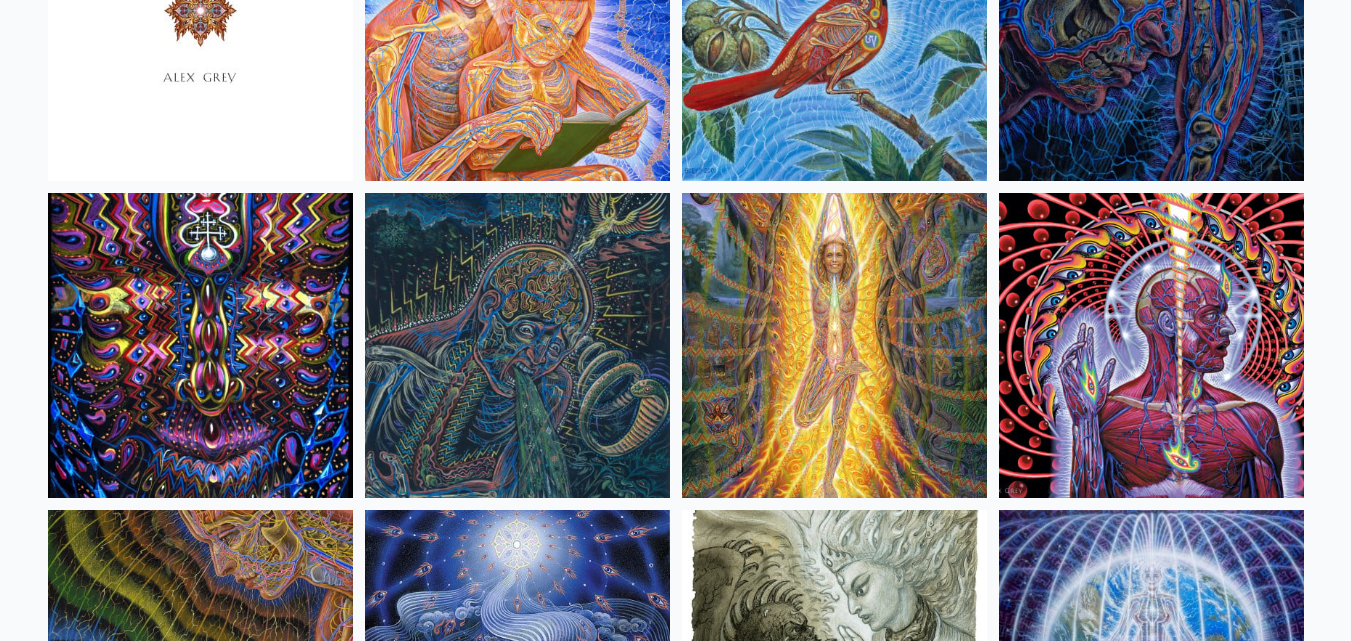 scroll, scrollTop: 12400, scrollLeft: 0, axis: vertical 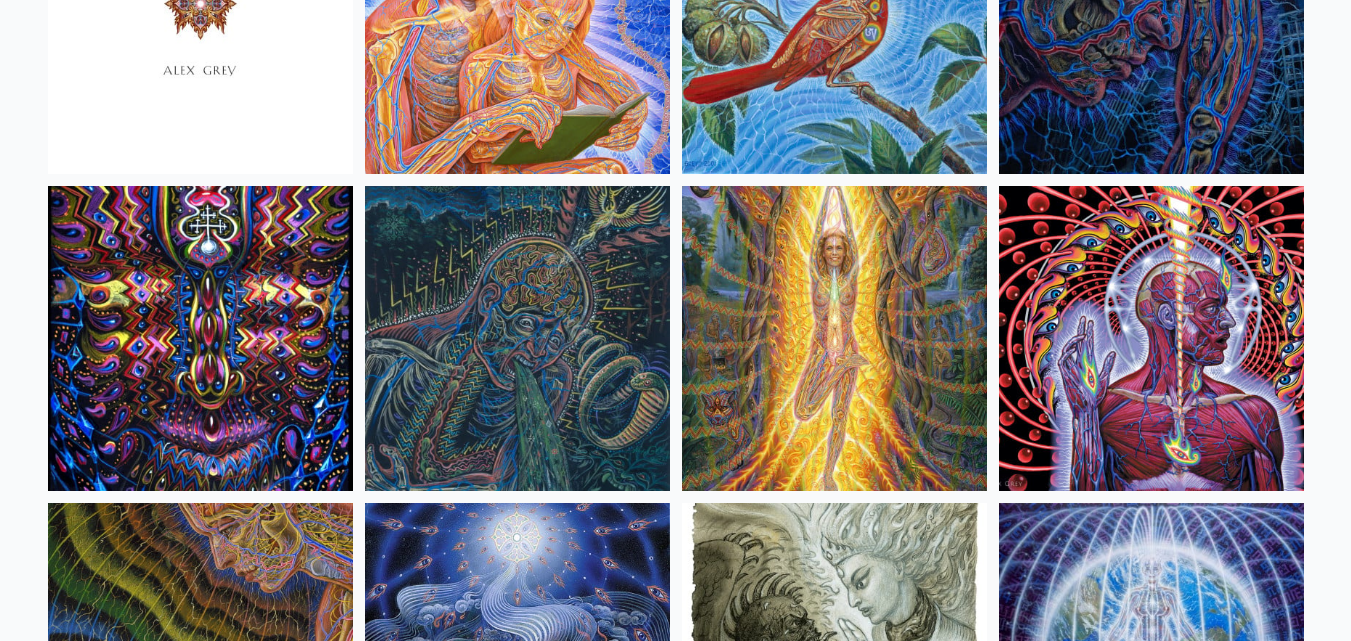 click at bounding box center [517, 338] 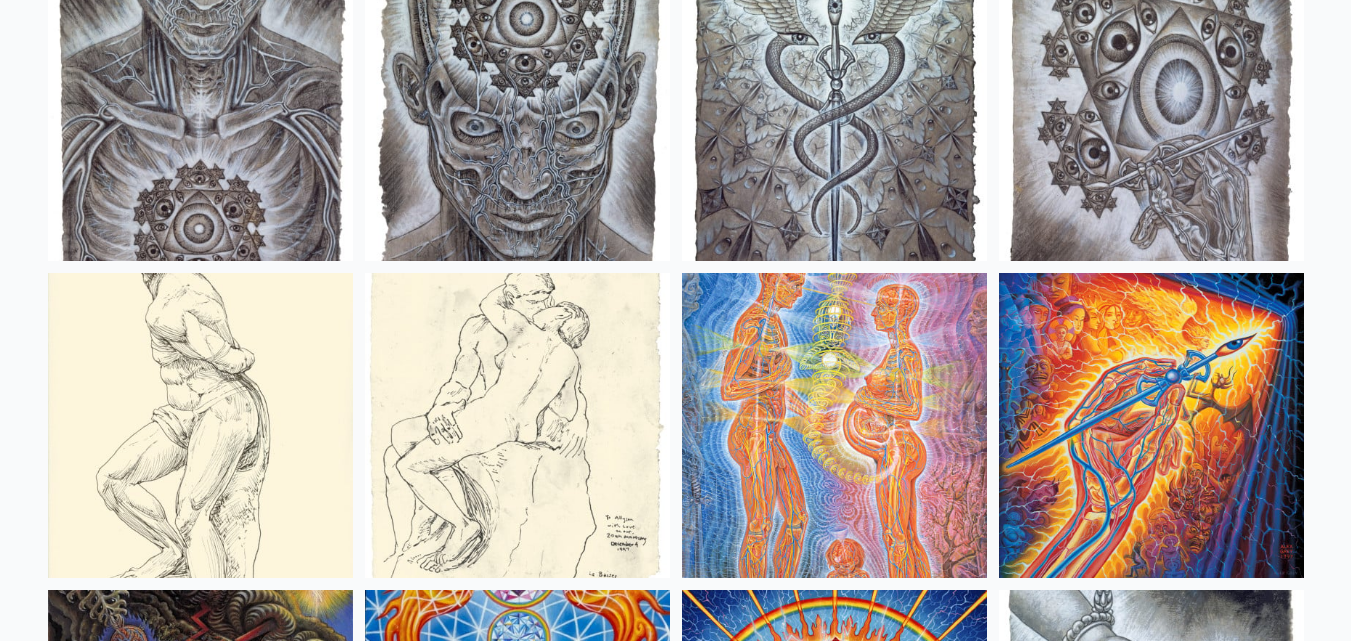 scroll, scrollTop: 15200, scrollLeft: 0, axis: vertical 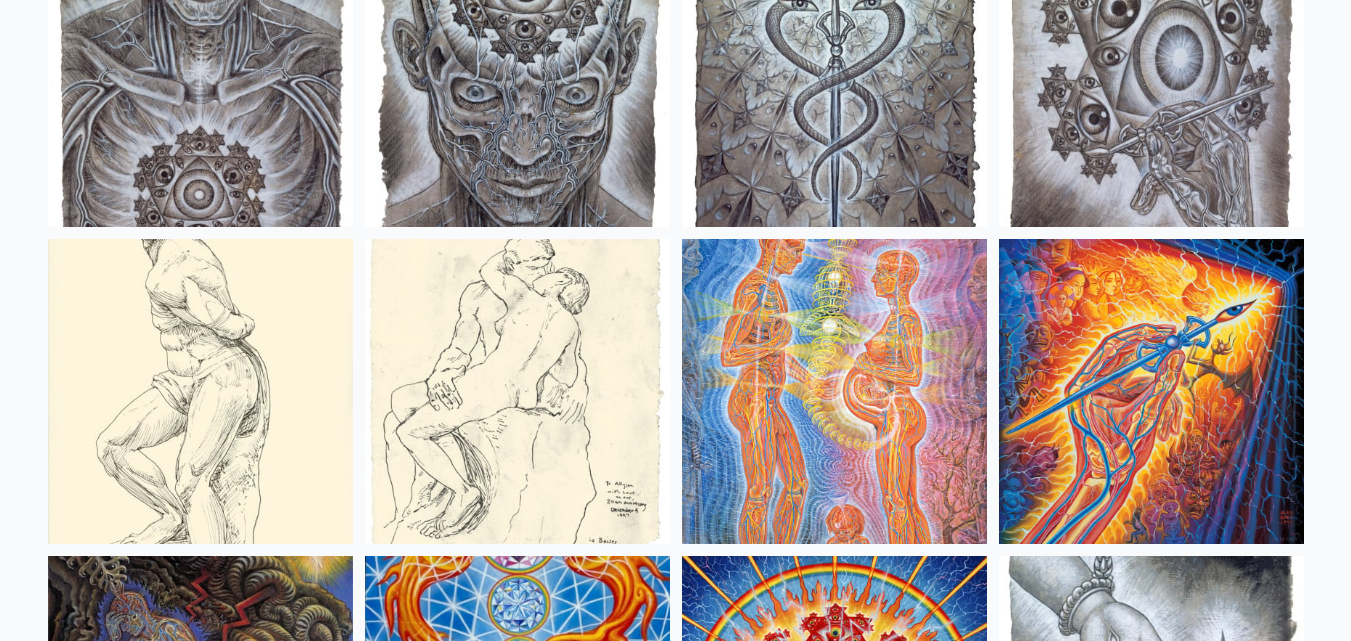 click at bounding box center [834, 391] 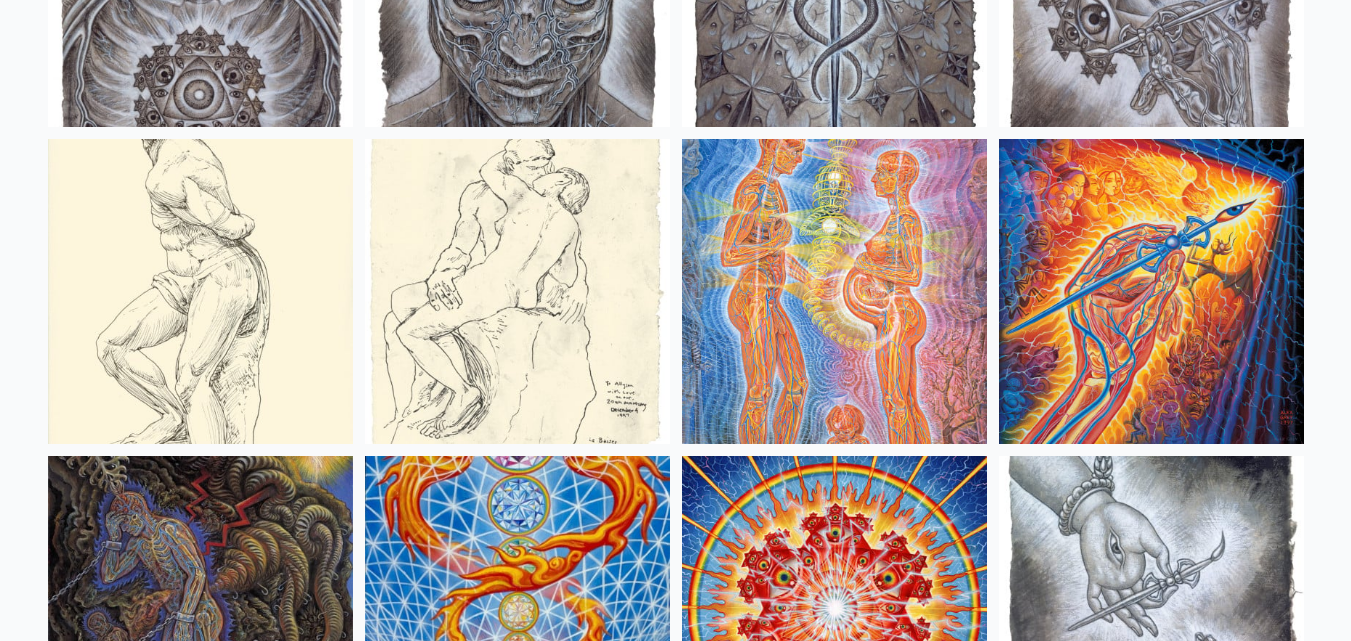 scroll, scrollTop: 15700, scrollLeft: 0, axis: vertical 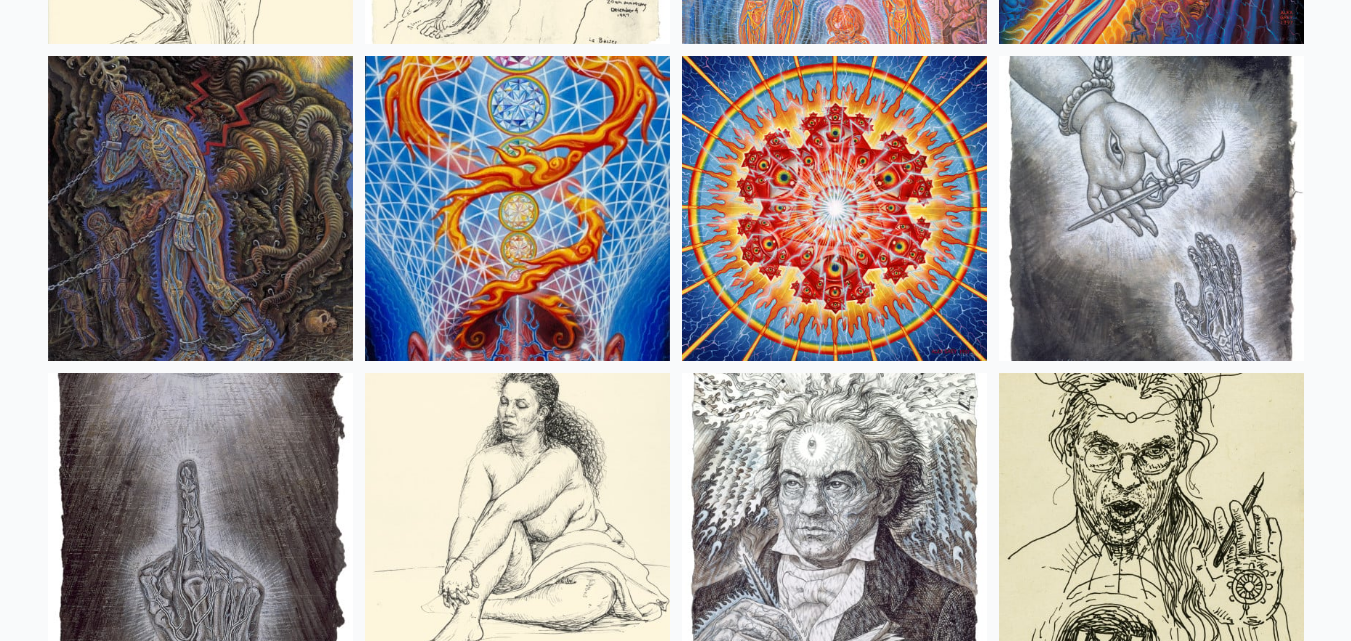 click at bounding box center (200, 208) 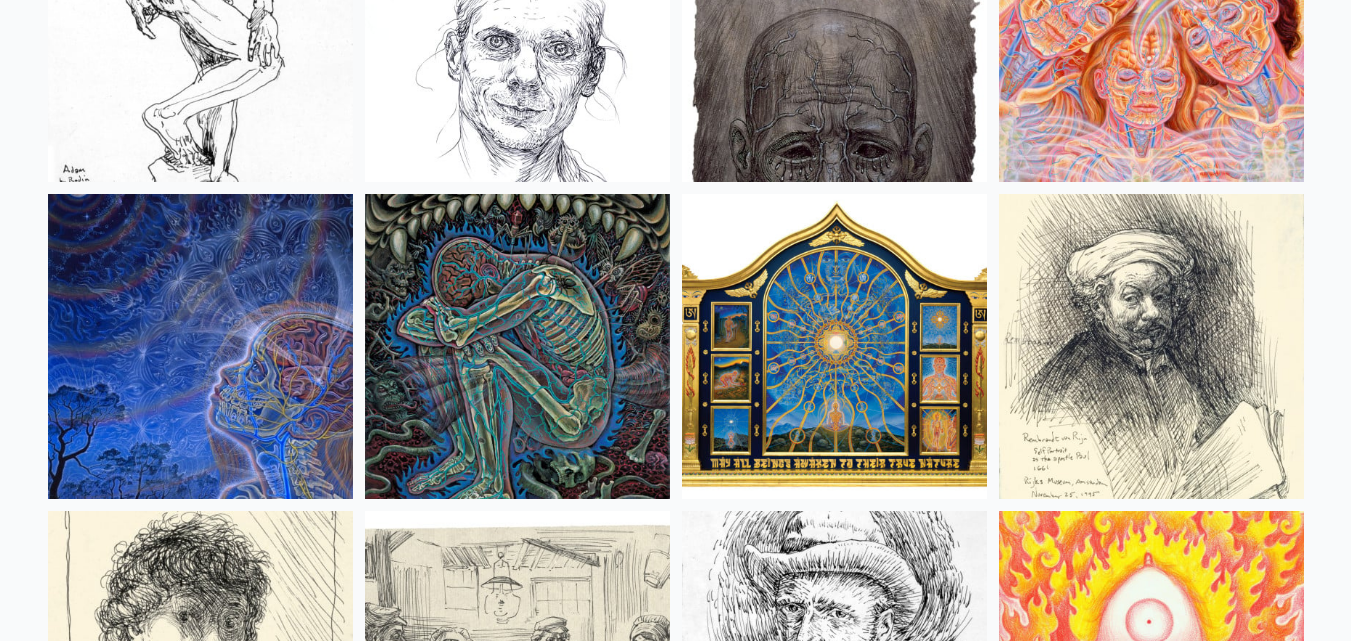scroll, scrollTop: 16600, scrollLeft: 0, axis: vertical 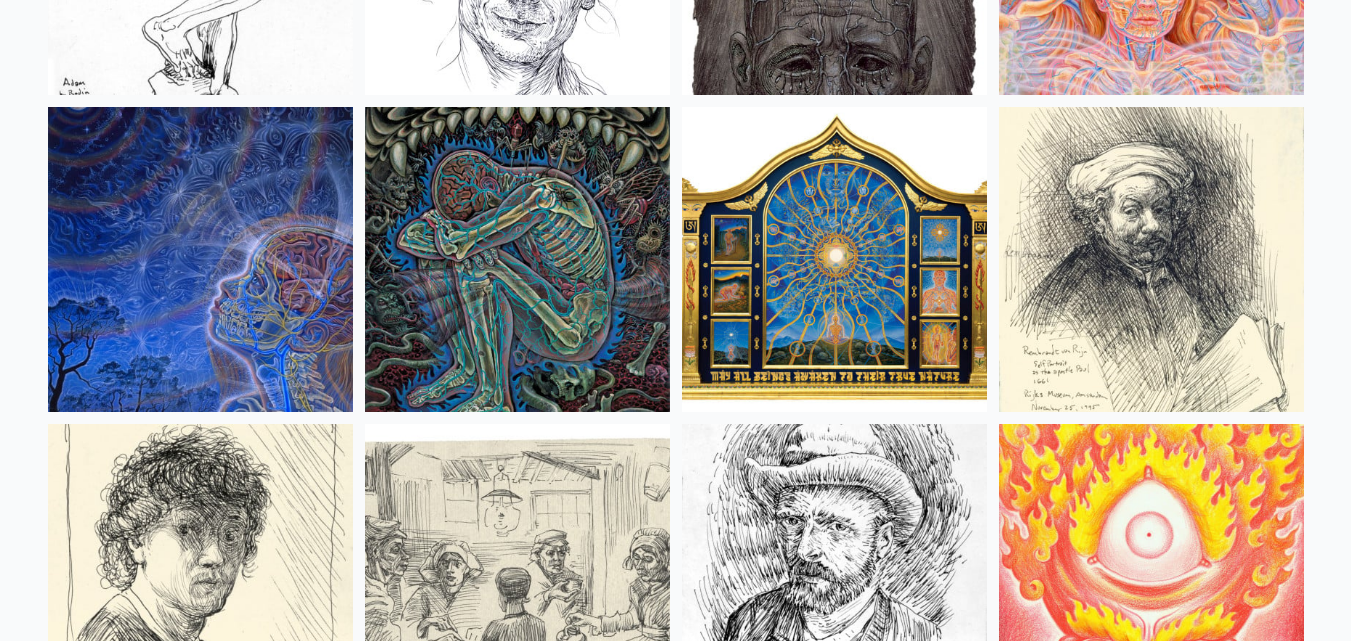 click at bounding box center (517, 259) 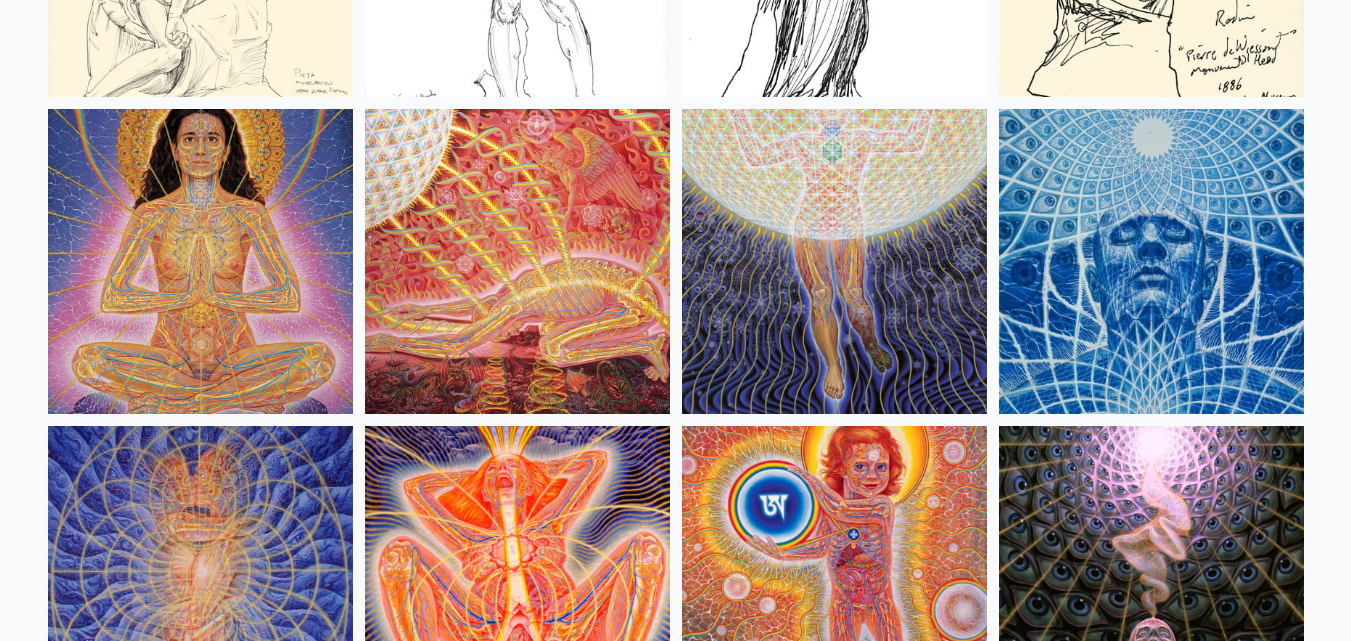 scroll, scrollTop: 18700, scrollLeft: 0, axis: vertical 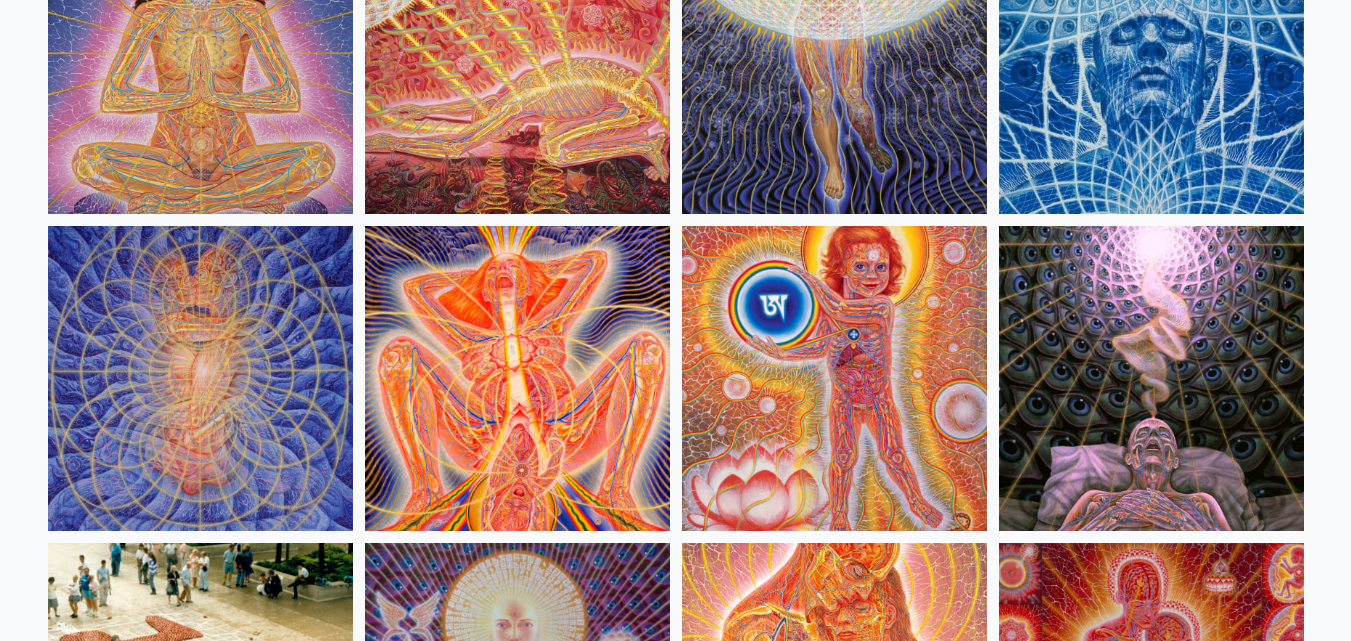 click at bounding box center [517, 378] 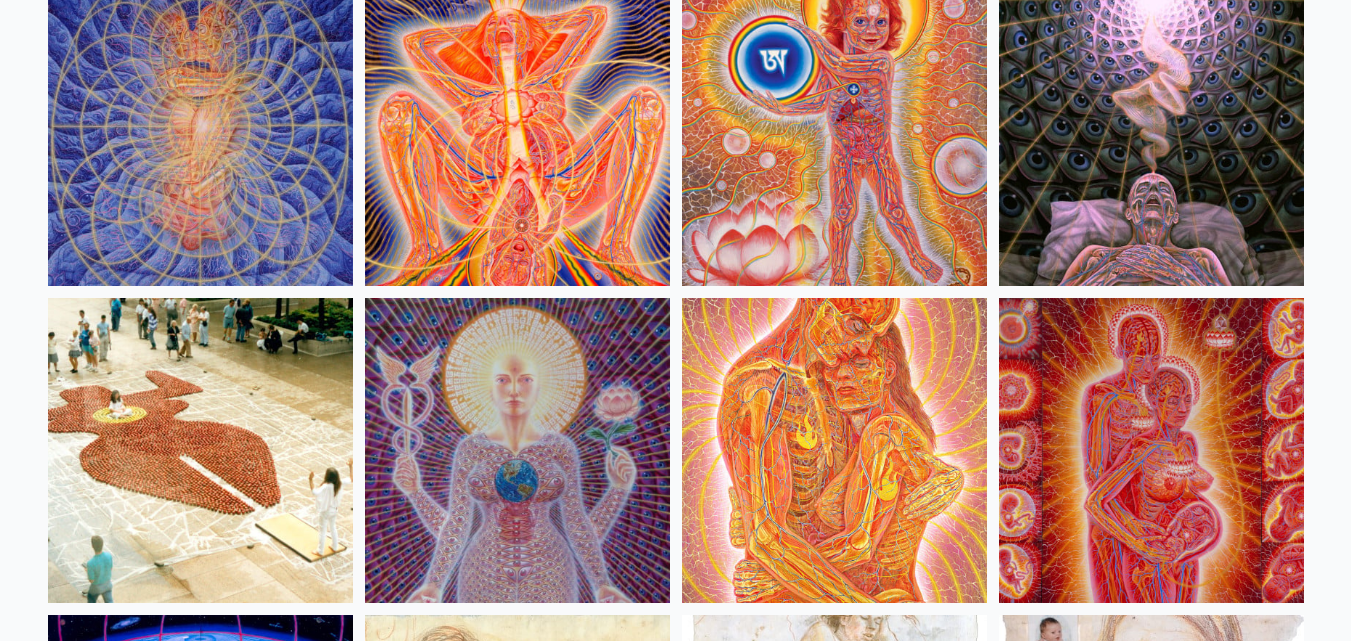 scroll, scrollTop: 18900, scrollLeft: 0, axis: vertical 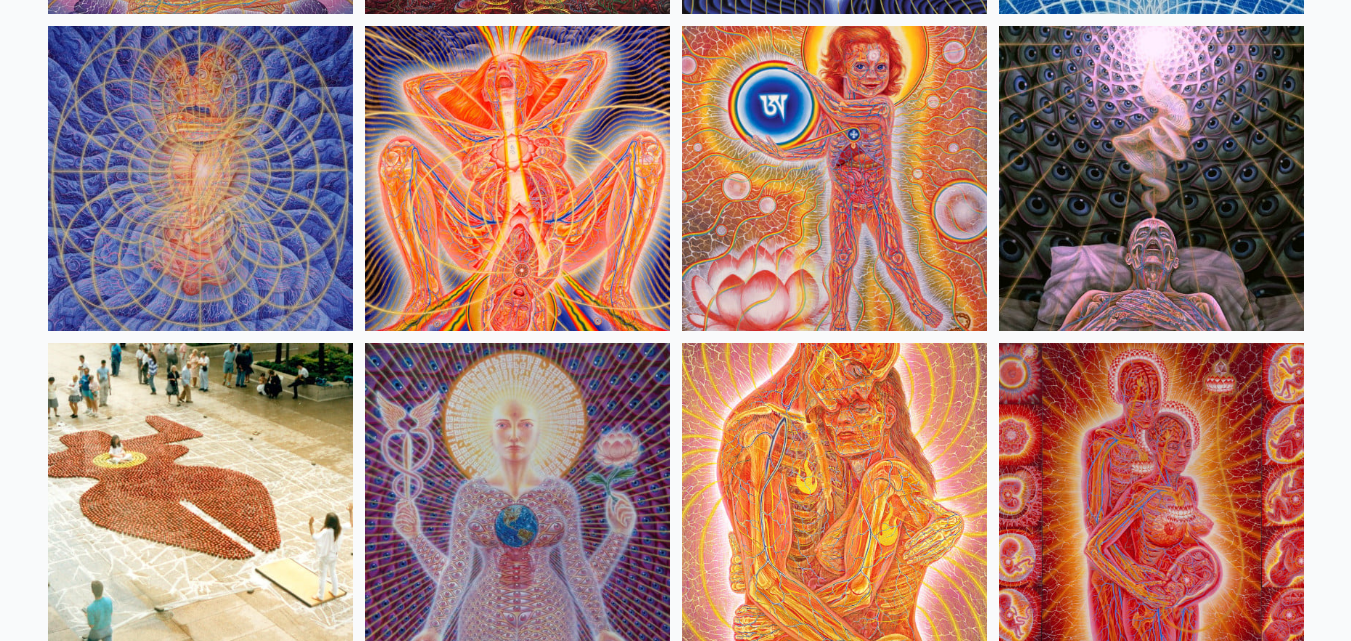 click at bounding box center [1151, 178] 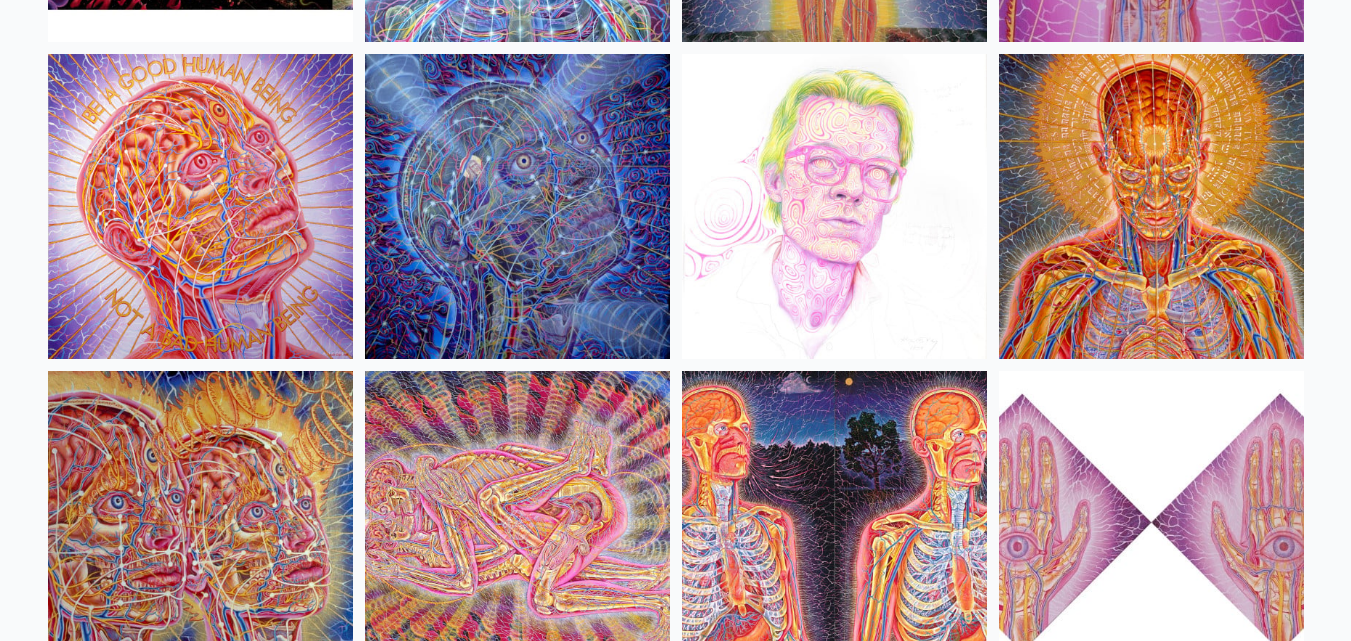 scroll, scrollTop: 22200, scrollLeft: 0, axis: vertical 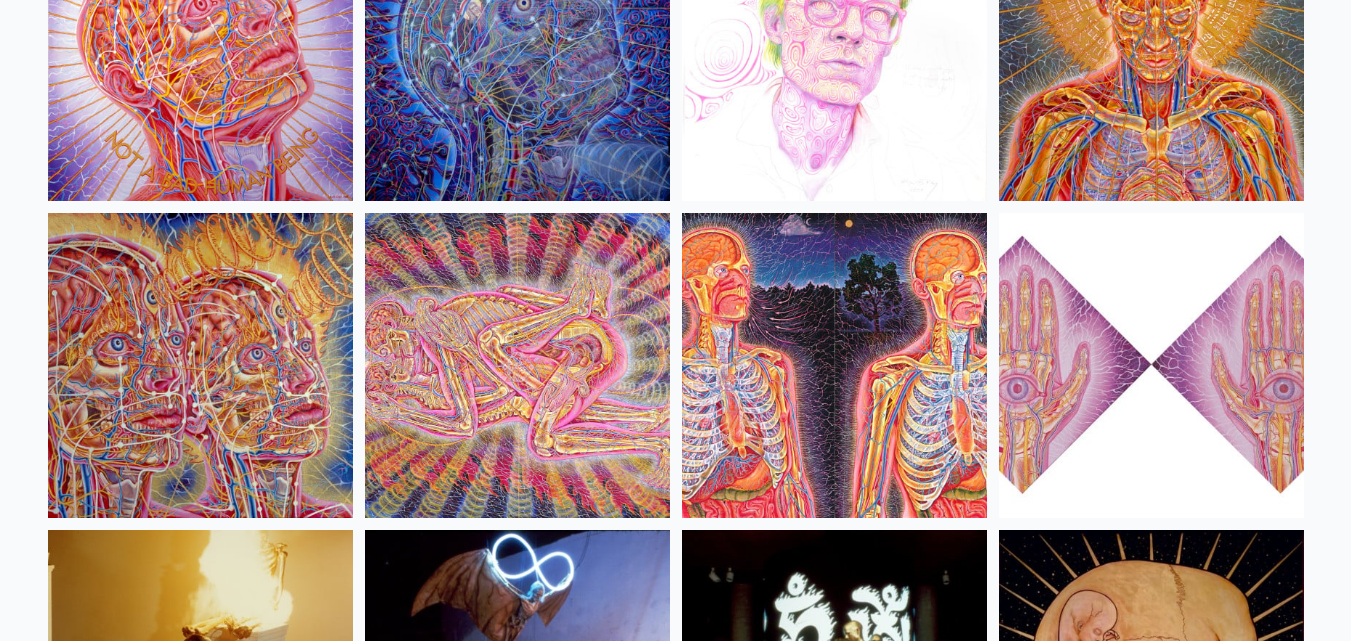 click at bounding box center [517, 365] 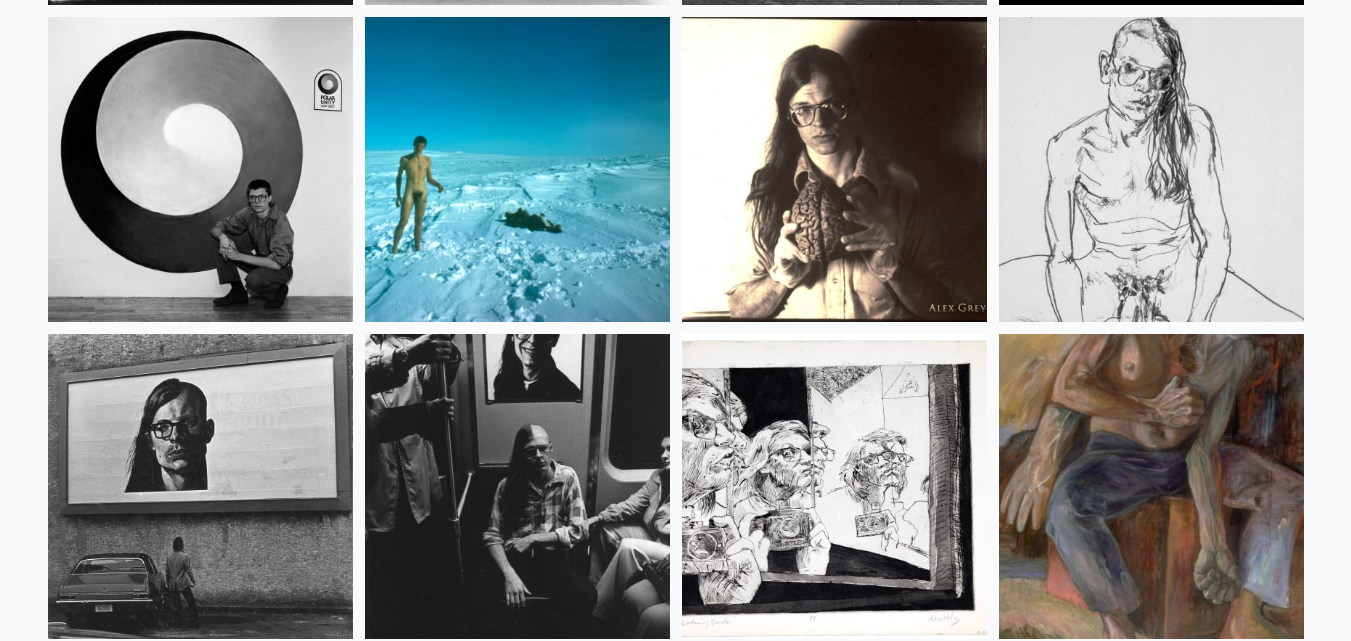 scroll, scrollTop: 25900, scrollLeft: 0, axis: vertical 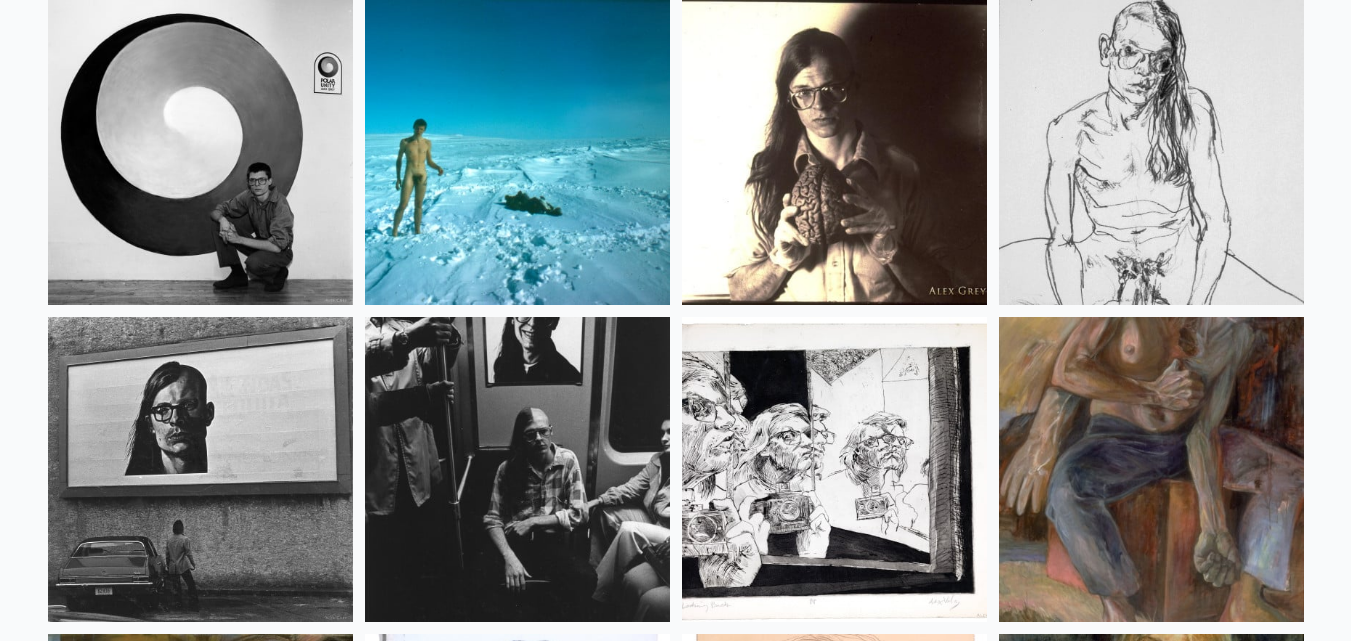 click at bounding box center [517, 152] 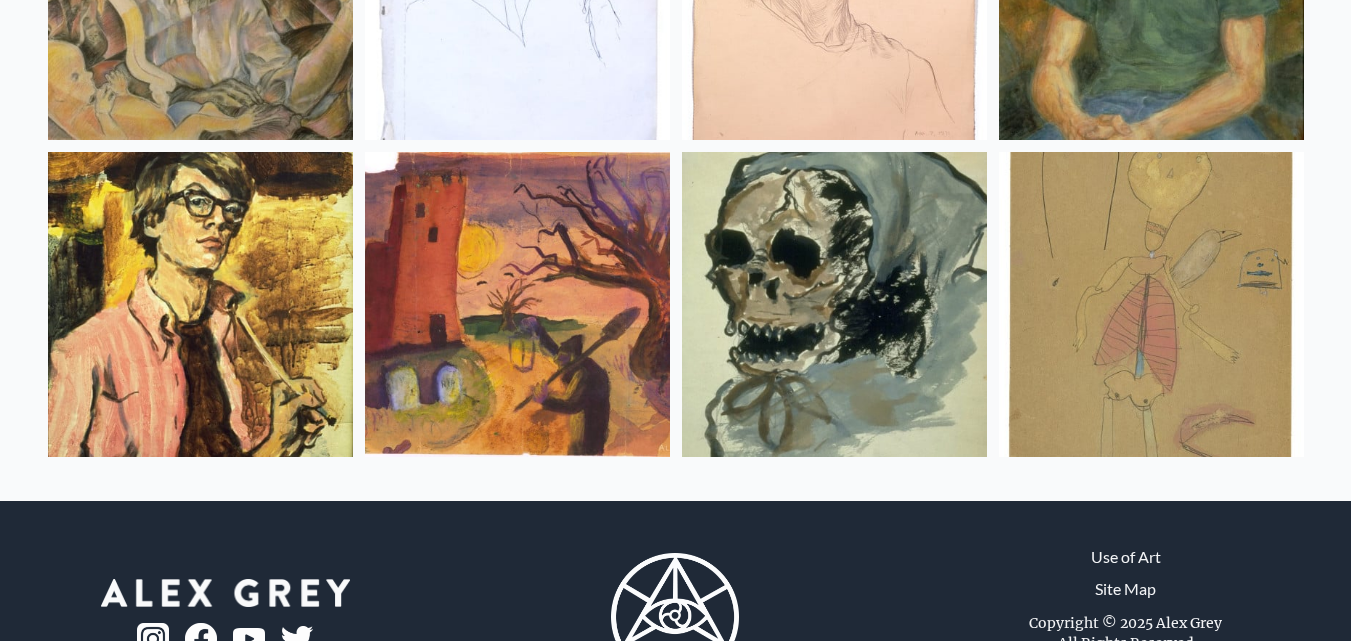 scroll, scrollTop: 26791, scrollLeft: 0, axis: vertical 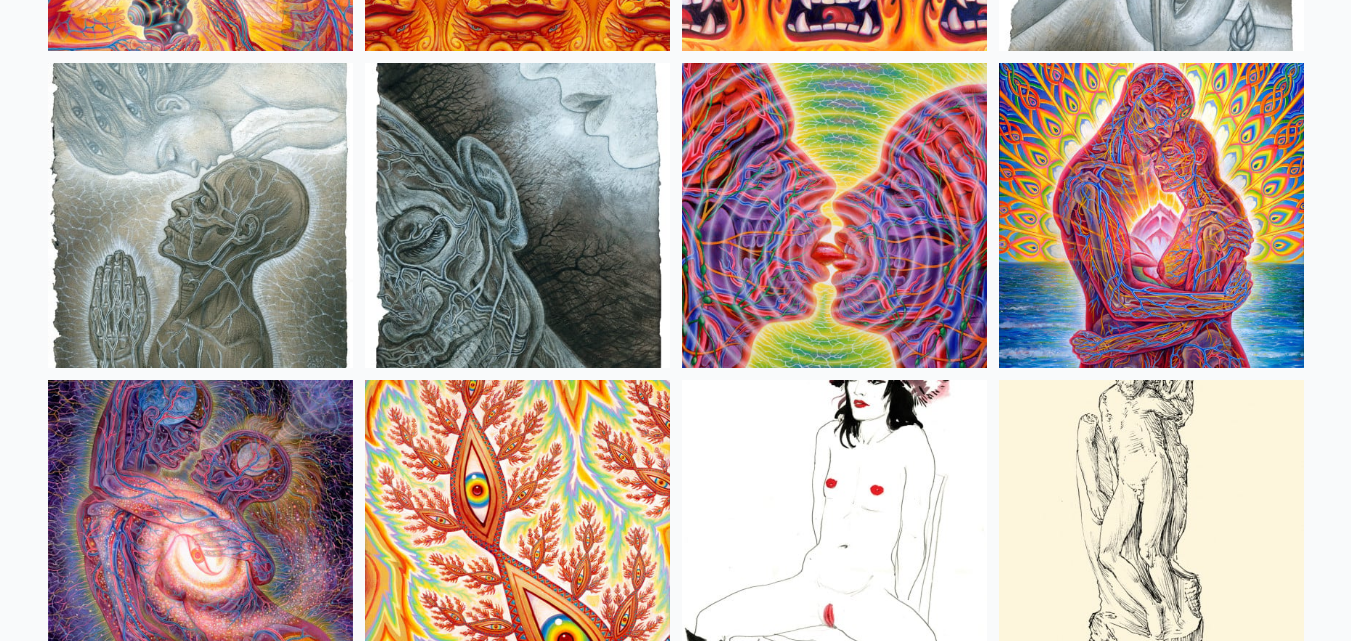 click at bounding box center [1151, 215] 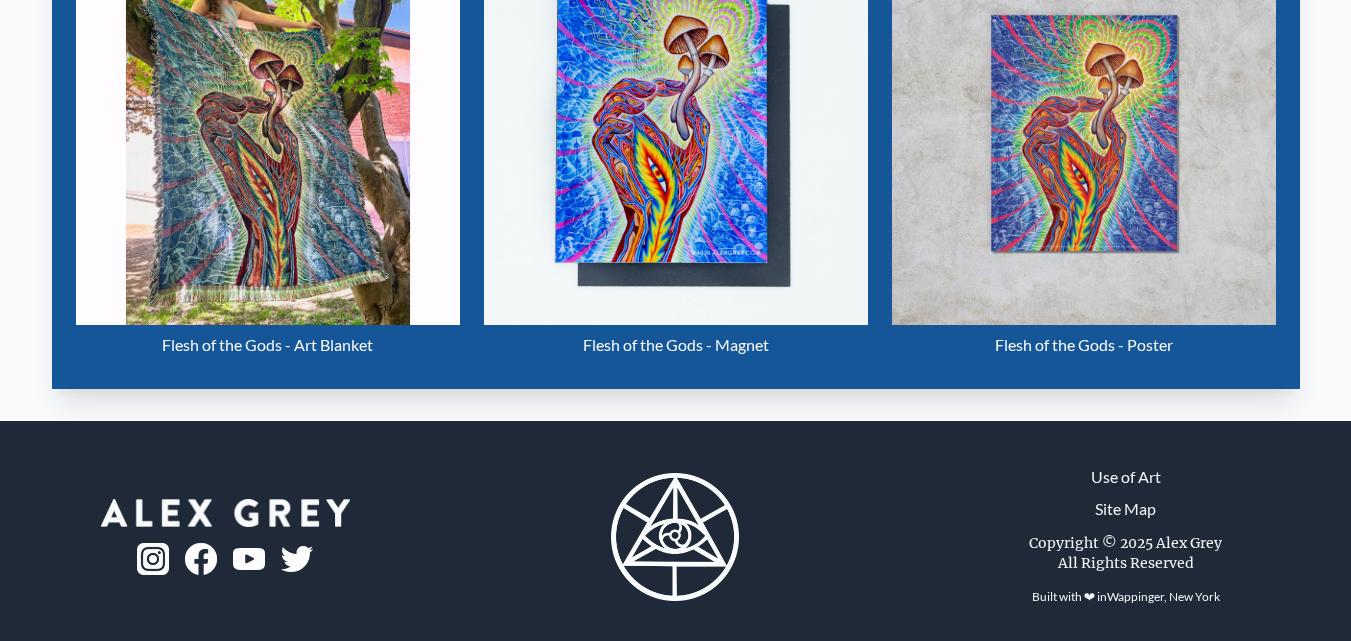scroll, scrollTop: 1000, scrollLeft: 0, axis: vertical 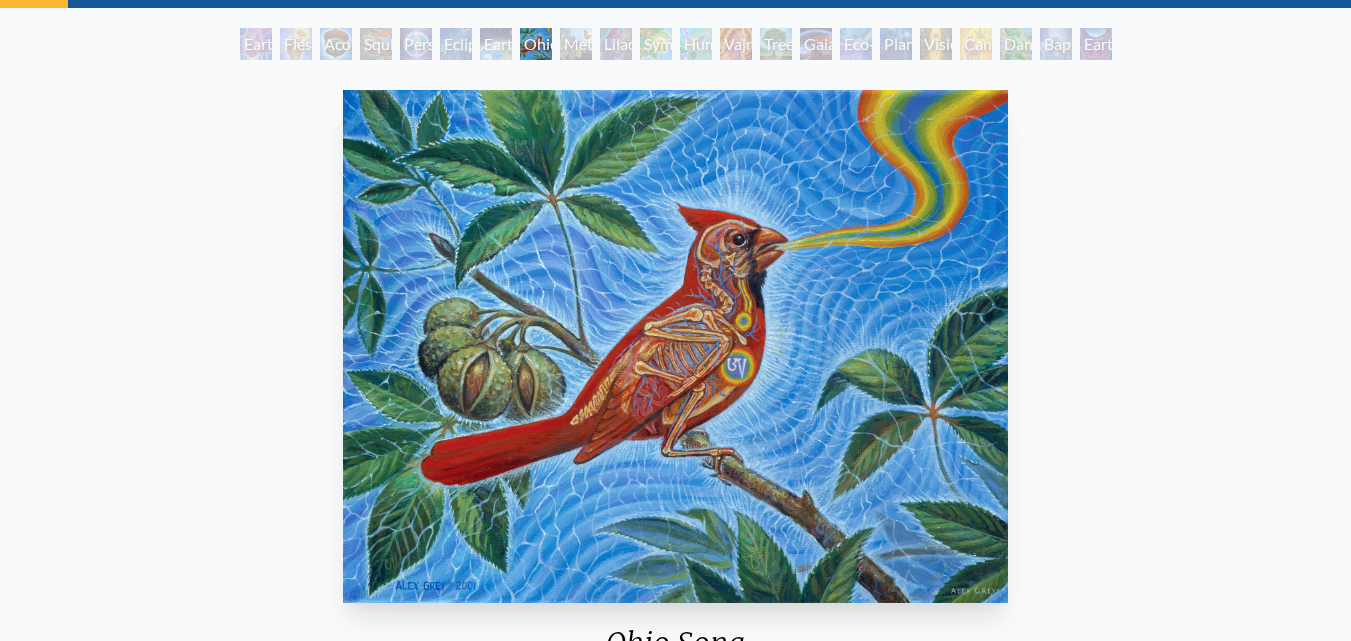 click on "Ohio Song
2001,  oil on linen, 14 x 11 in.
Visit the CoSM Shop
Ohio Song - Art Blanket" at bounding box center [675, 687] 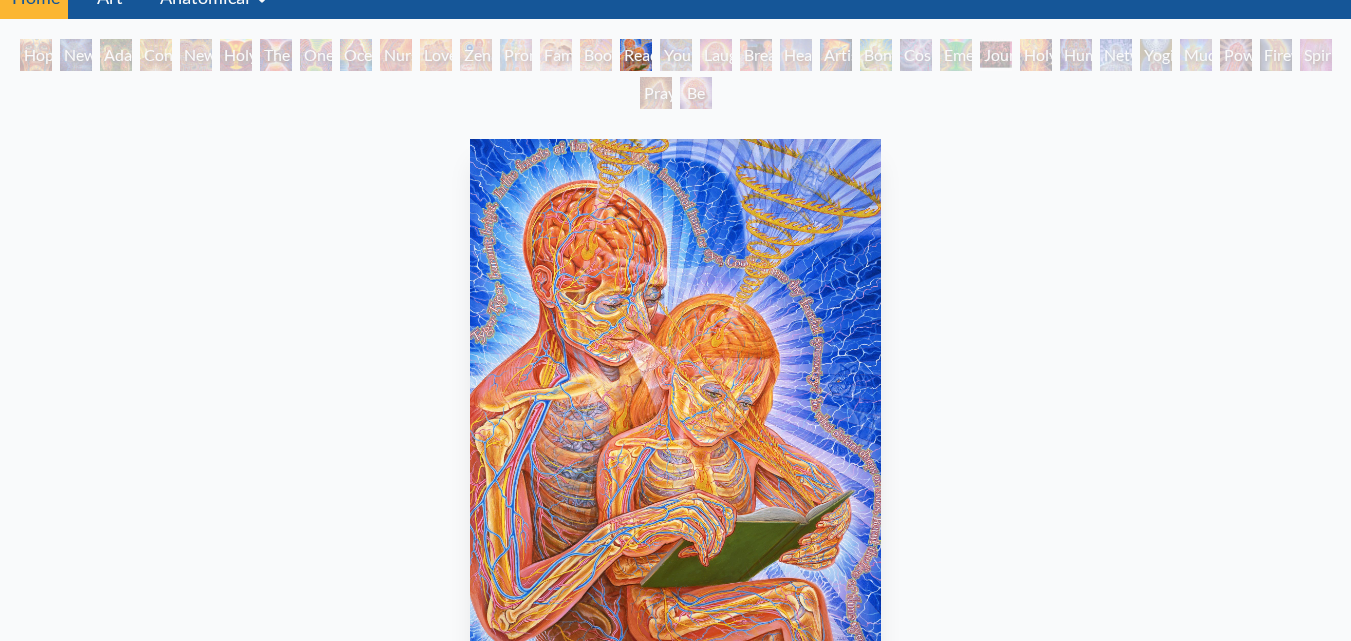 scroll, scrollTop: 200, scrollLeft: 0, axis: vertical 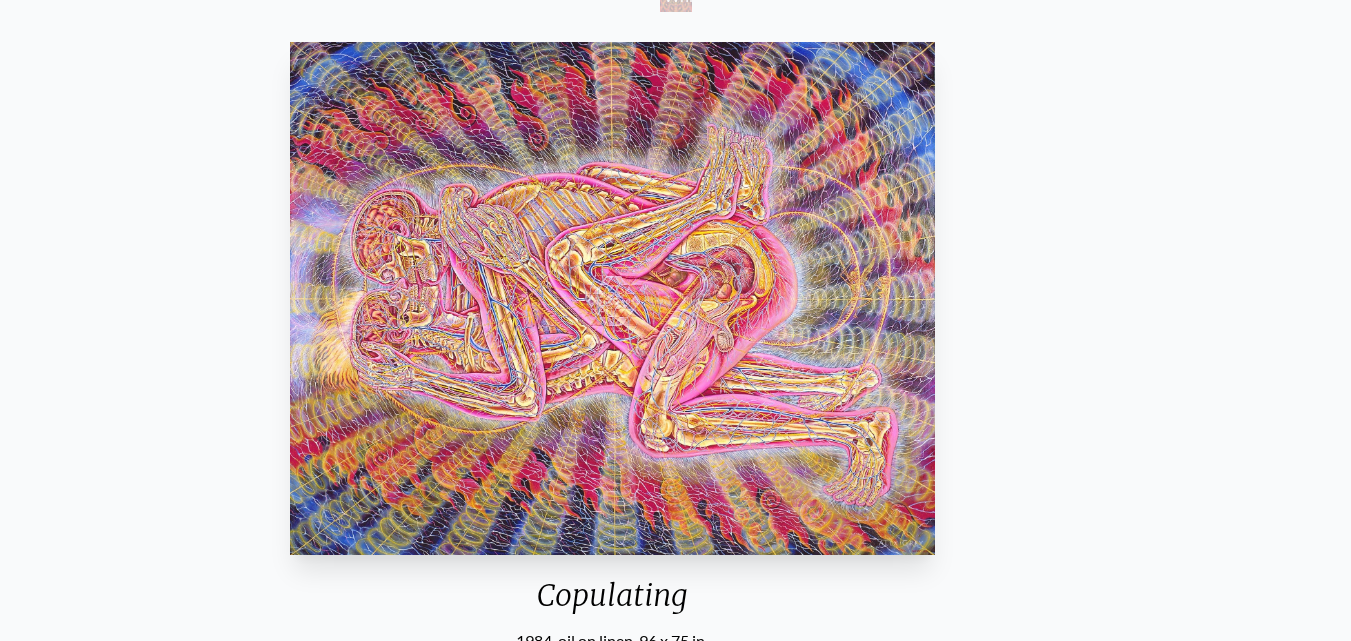 click on "Copulating
1984,  oil on linen, 96 x 75 in." at bounding box center (612, 343) 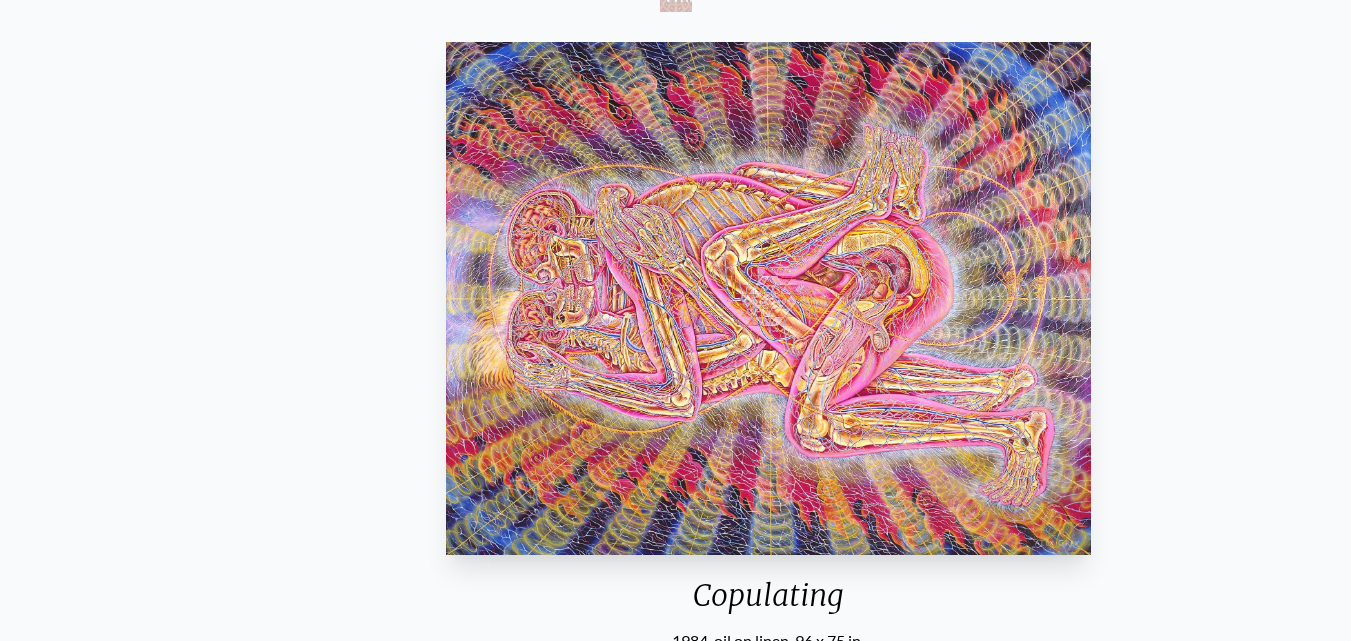 click on "Copulating" at bounding box center [768, 603] 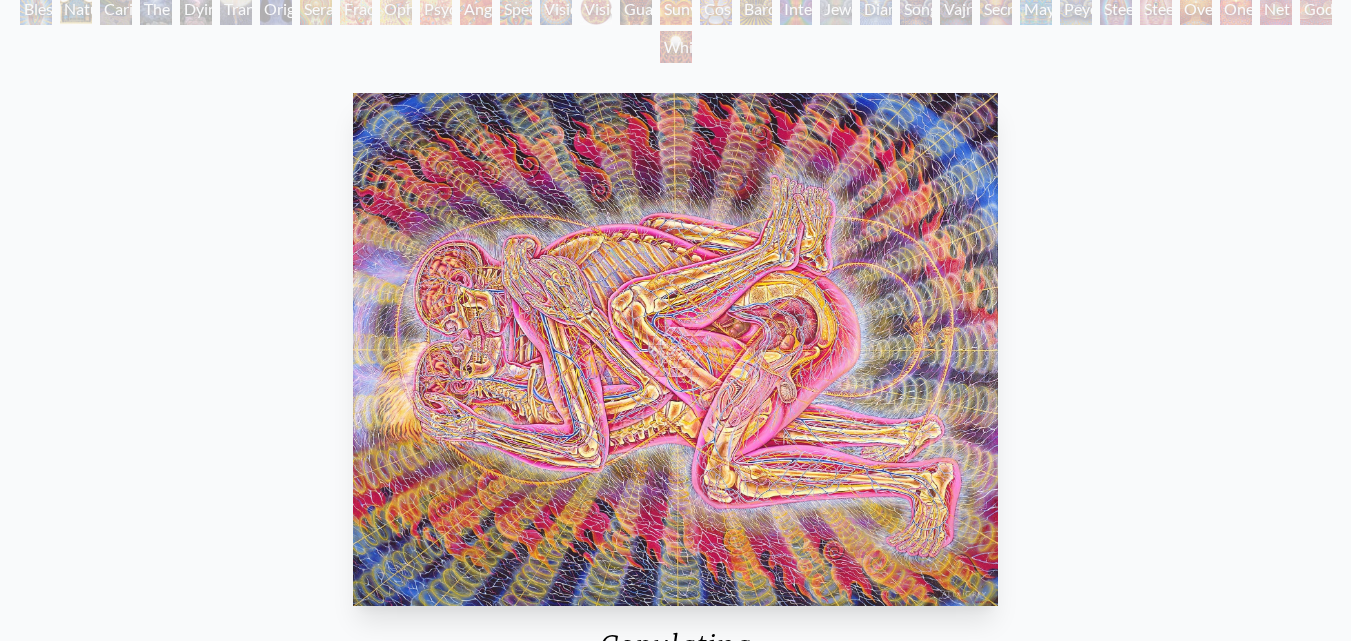 scroll, scrollTop: 300, scrollLeft: 0, axis: vertical 